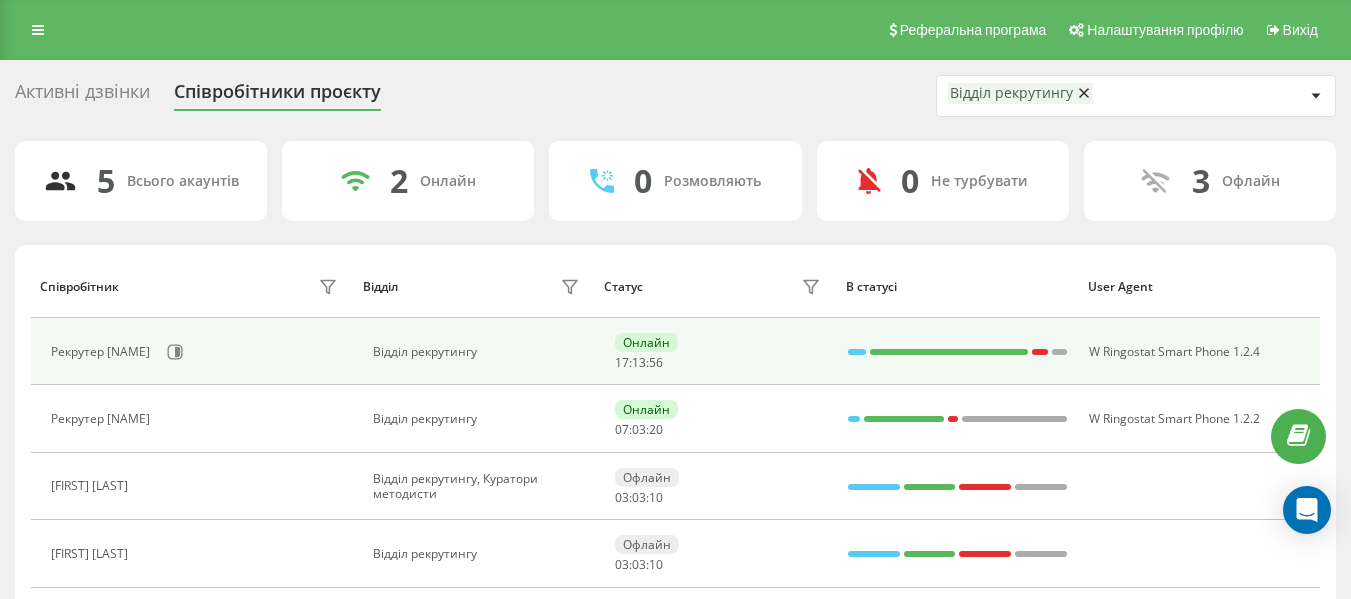scroll, scrollTop: 0, scrollLeft: 0, axis: both 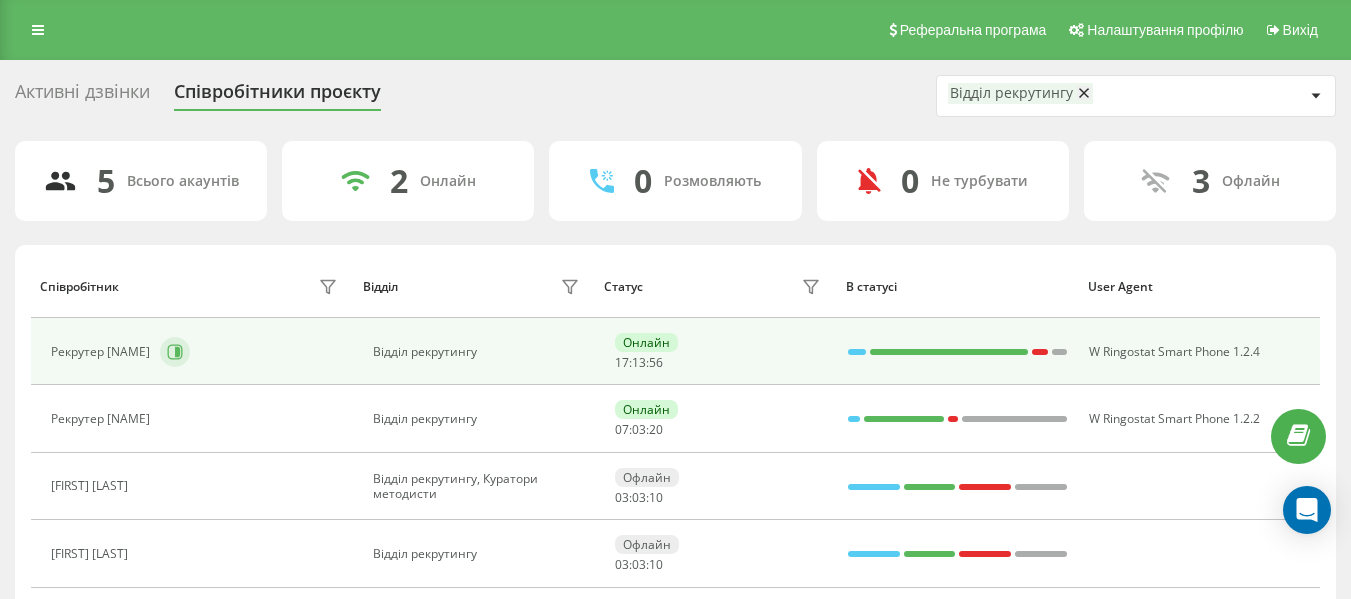 click 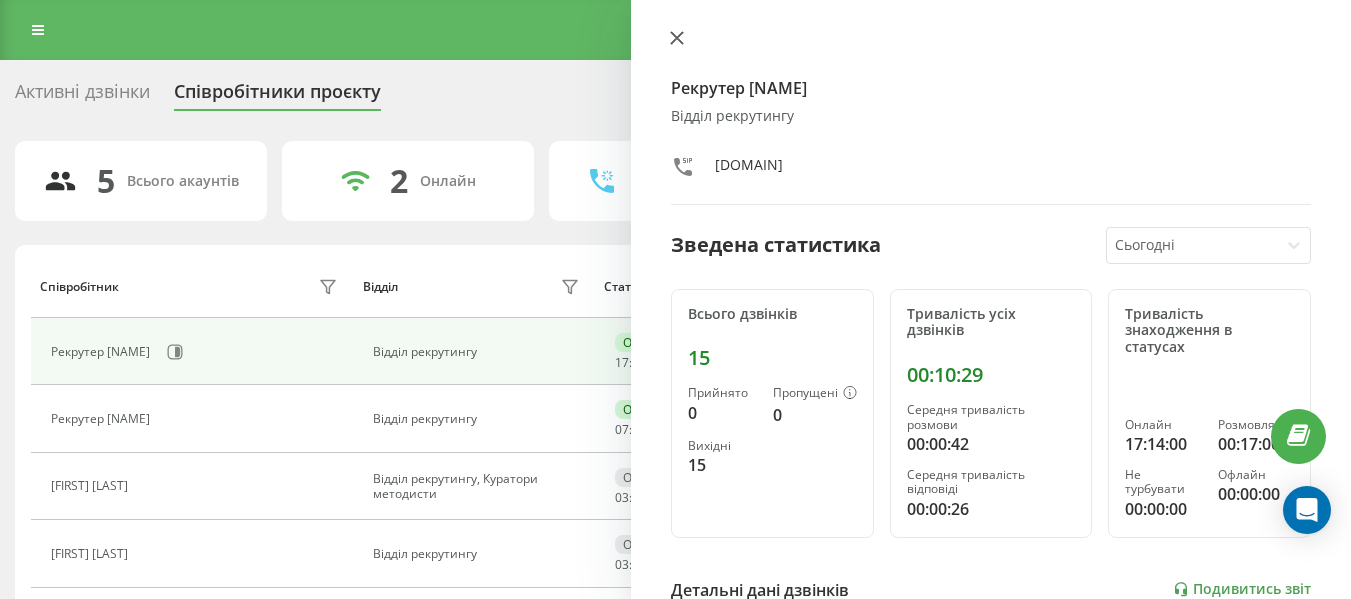 click 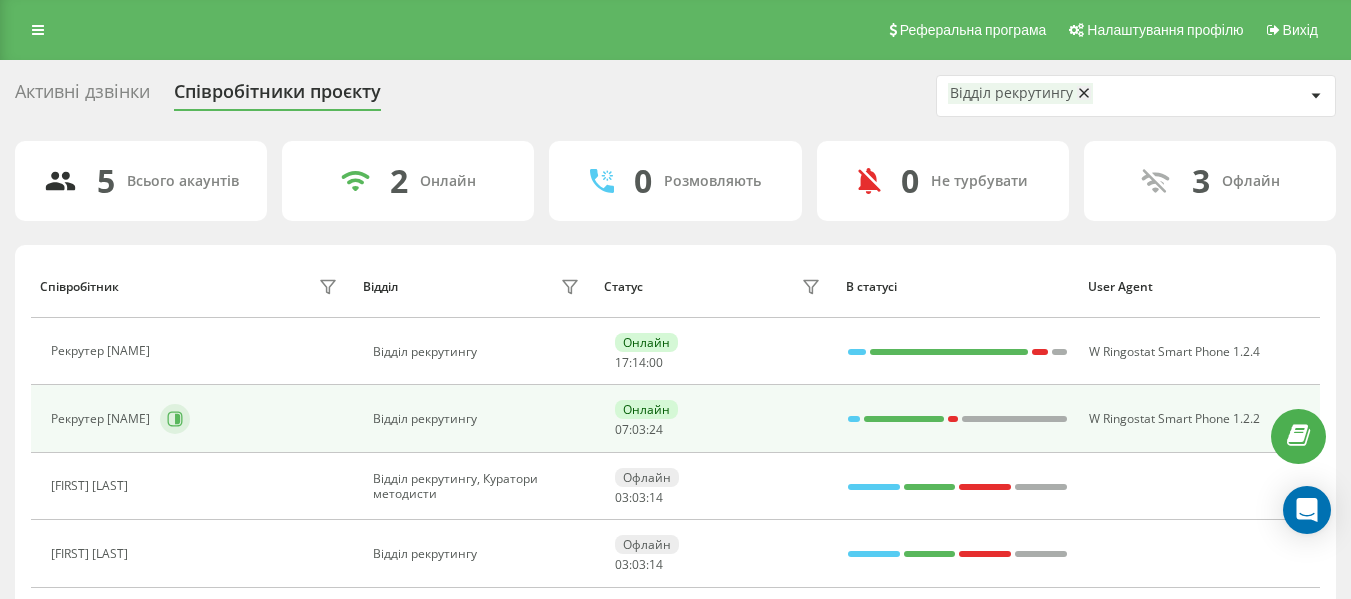 click at bounding box center (175, 419) 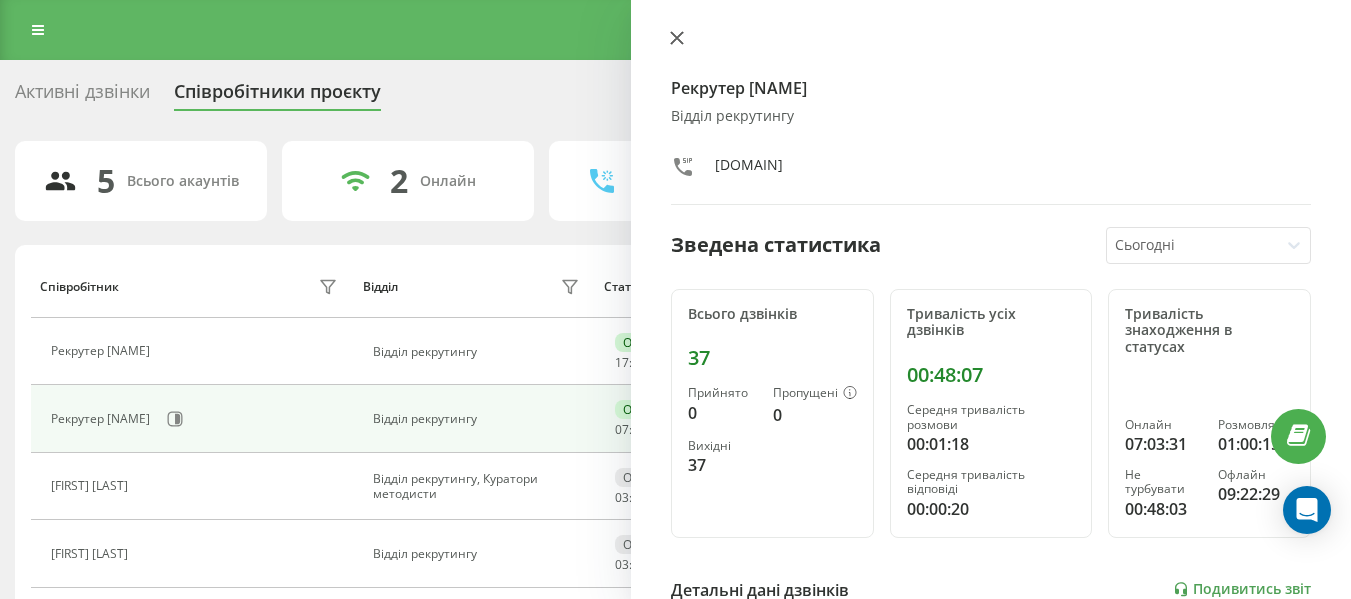 click 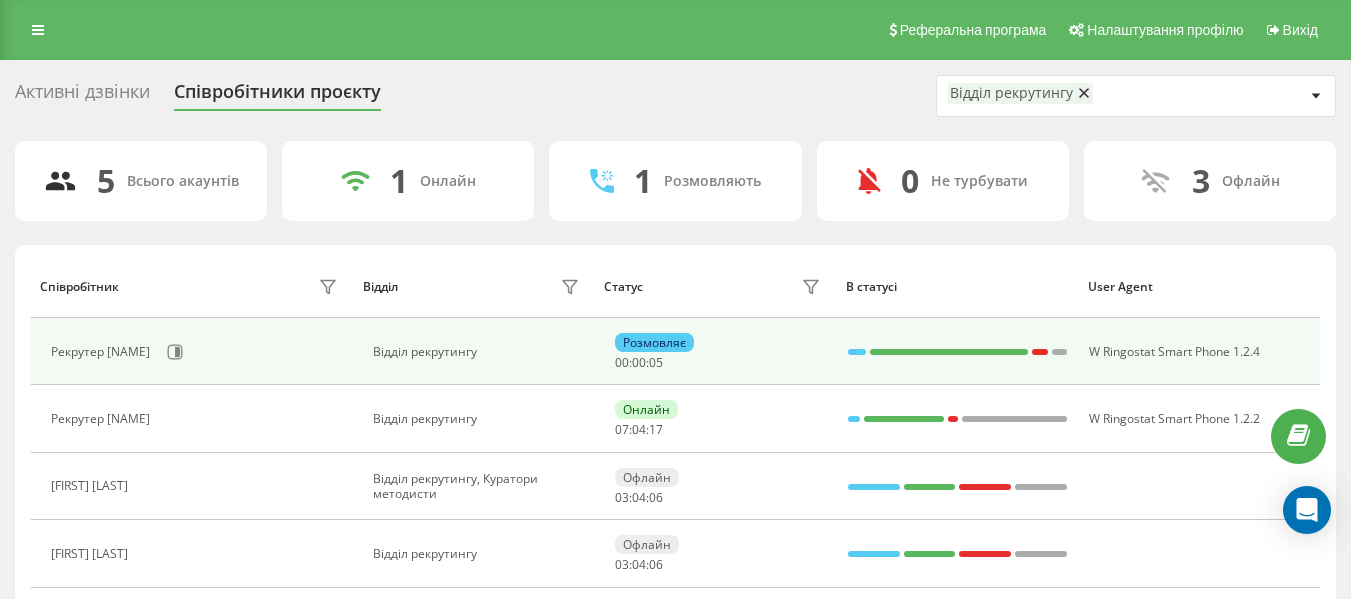 click on "Рекрутер [NAME]" at bounding box center (196, 352) 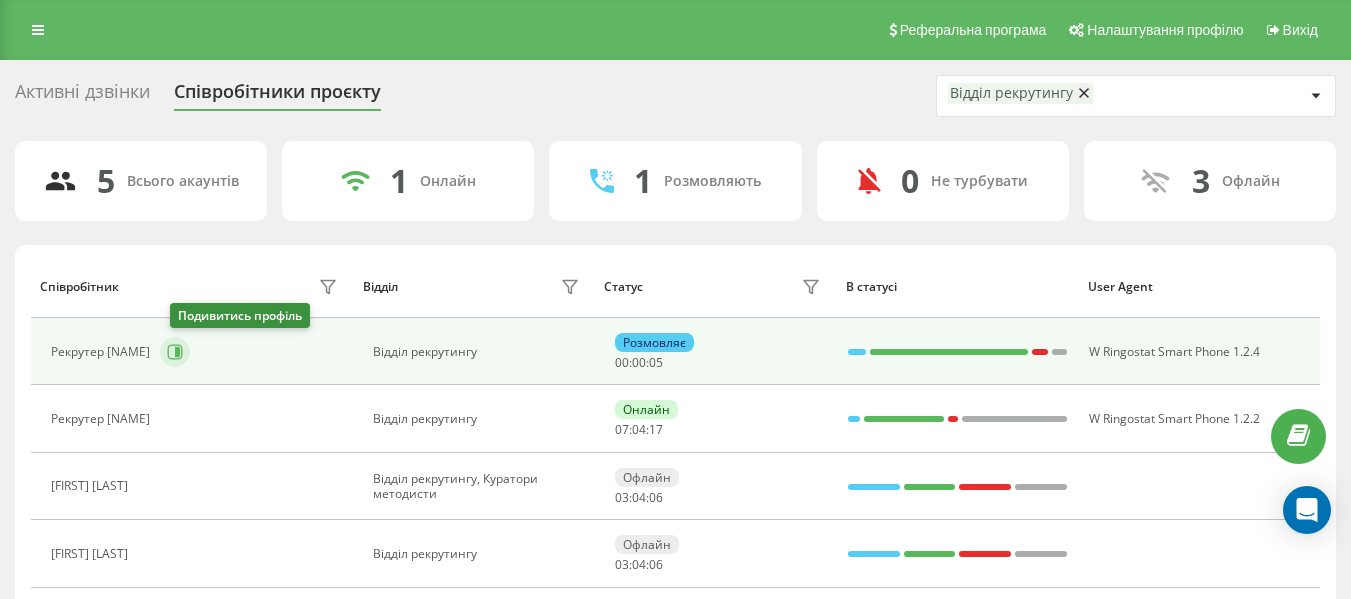 click at bounding box center [175, 352] 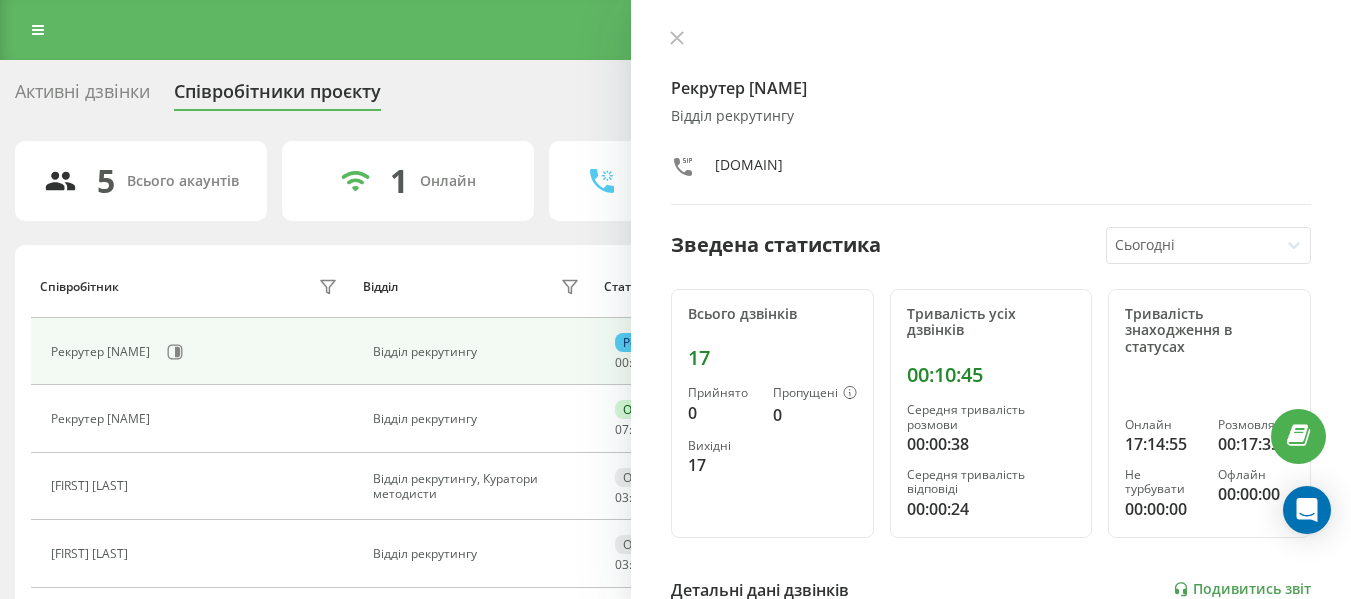 click on "Рекрутер [NAME] Відділ рекрутингу [DOMAIN] Зведена статистика Сьогодні Всього дзвінків 17 Прийнято 0 Пропущені 0 Вихідні 17 Тривалість усіх дзвінків [TIME] Середня тривалість розмови [TIME] Середня тривалість відповіді [TIME] Тривалість знаходження в статусах Онлайн [TIME] Розмовляє [TIME] Не турбувати [TIME] Офлайн [TIME] Детальні дані дзвінків Подивитись звіт 4 серп 0 5 10 15 Сумарно (Сьогодні) Прийнято 0 Пропущені 0 Вихідні 17 Подивитись деталі Детальні дані статусів 4 серп Сумарно (Сьогодні) Онлайн [TIME] Розмовляє [TIME] Не турбувати [TIME] Офлайн [TIME]" at bounding box center [991, 299] 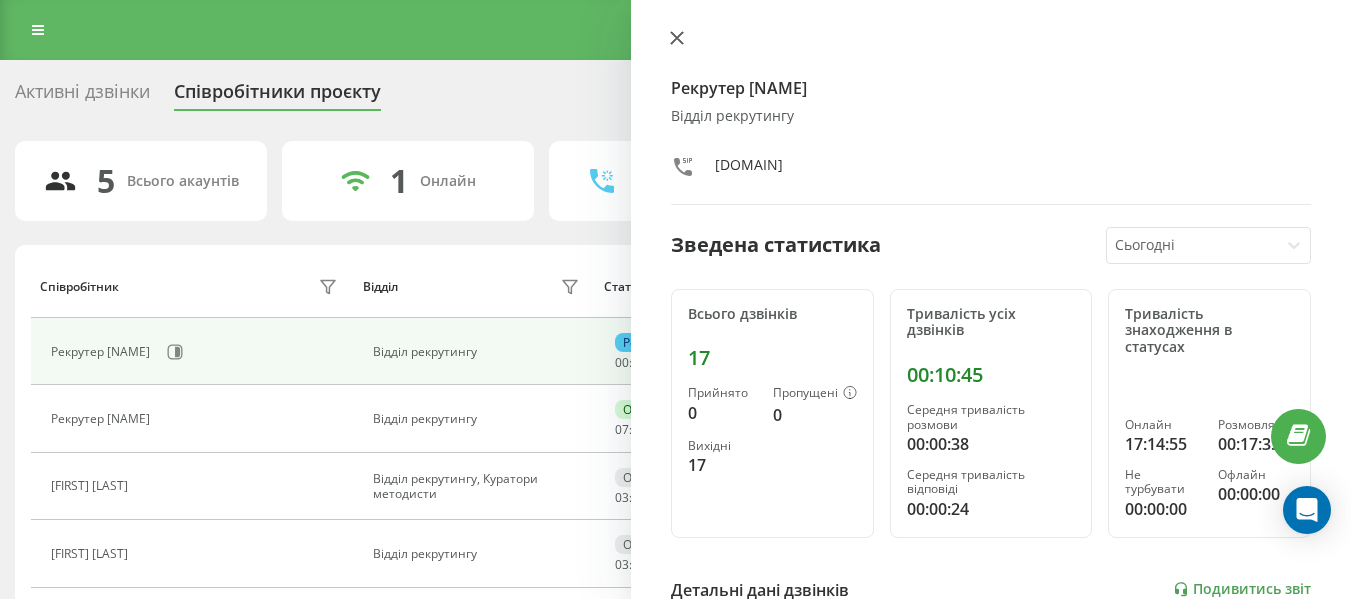 click at bounding box center (677, 39) 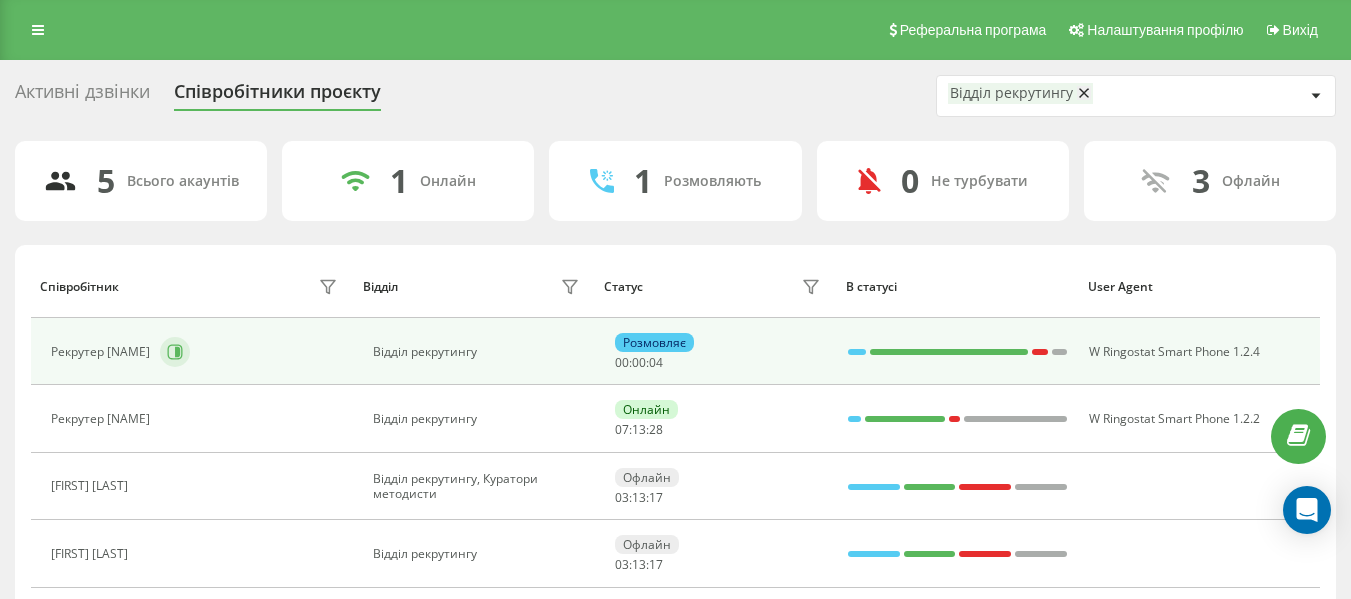 click at bounding box center [175, 352] 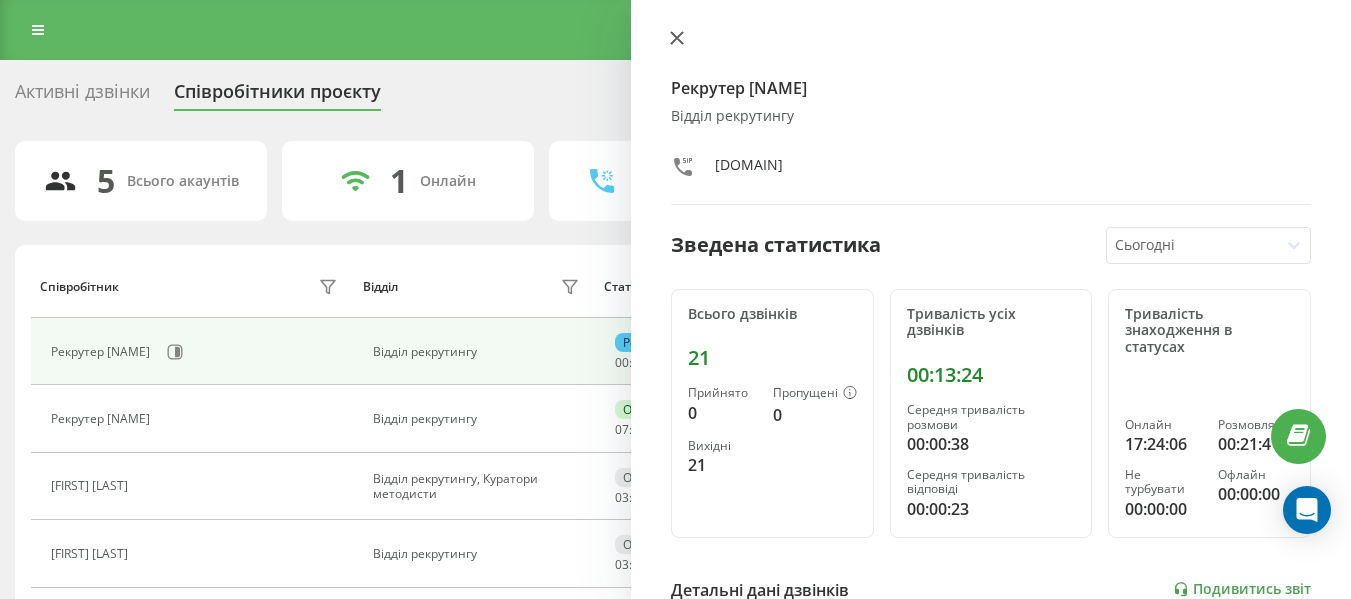 click 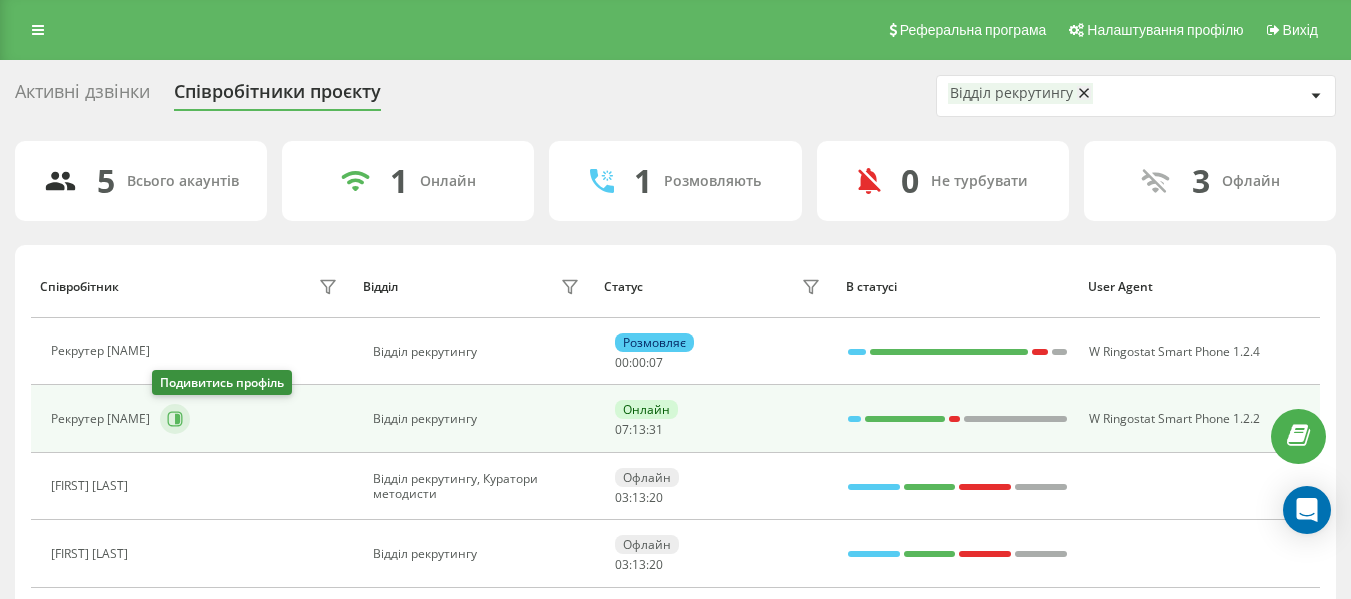 click 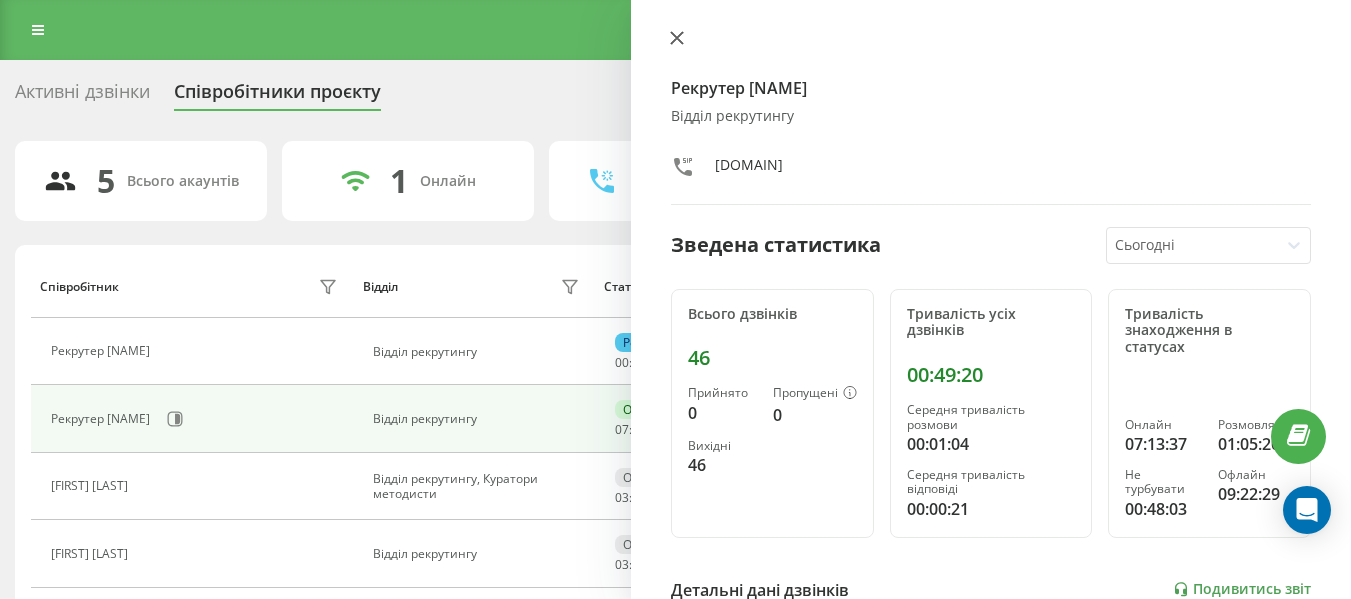 click 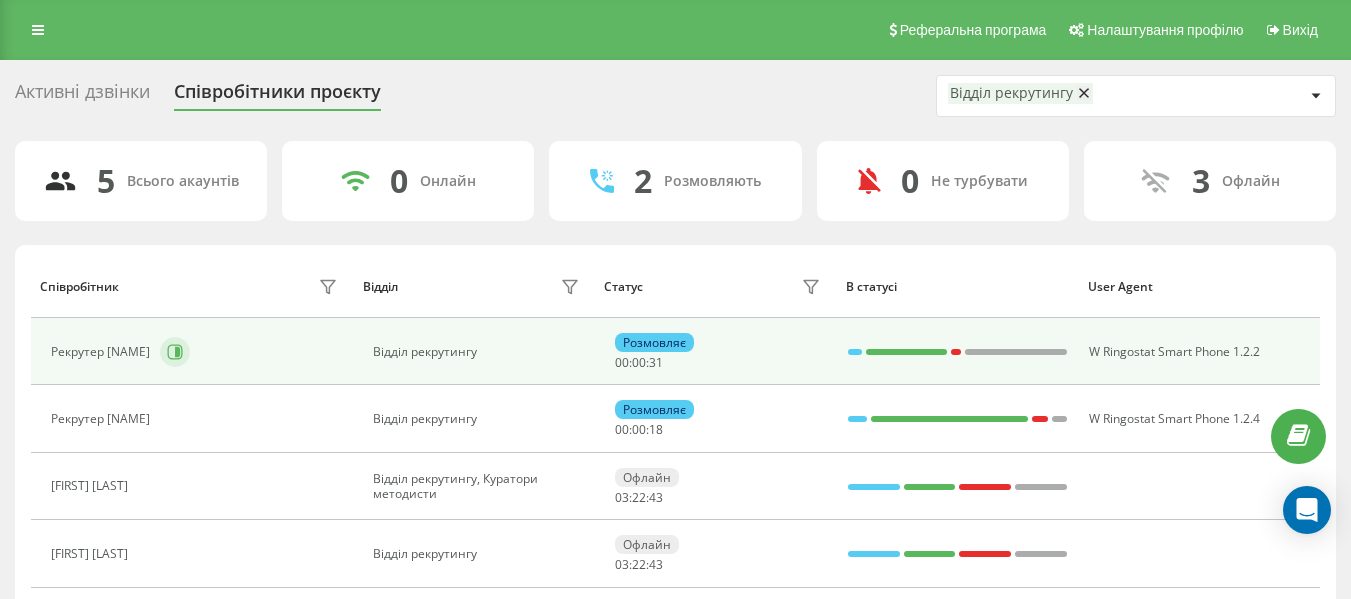 click at bounding box center (175, 352) 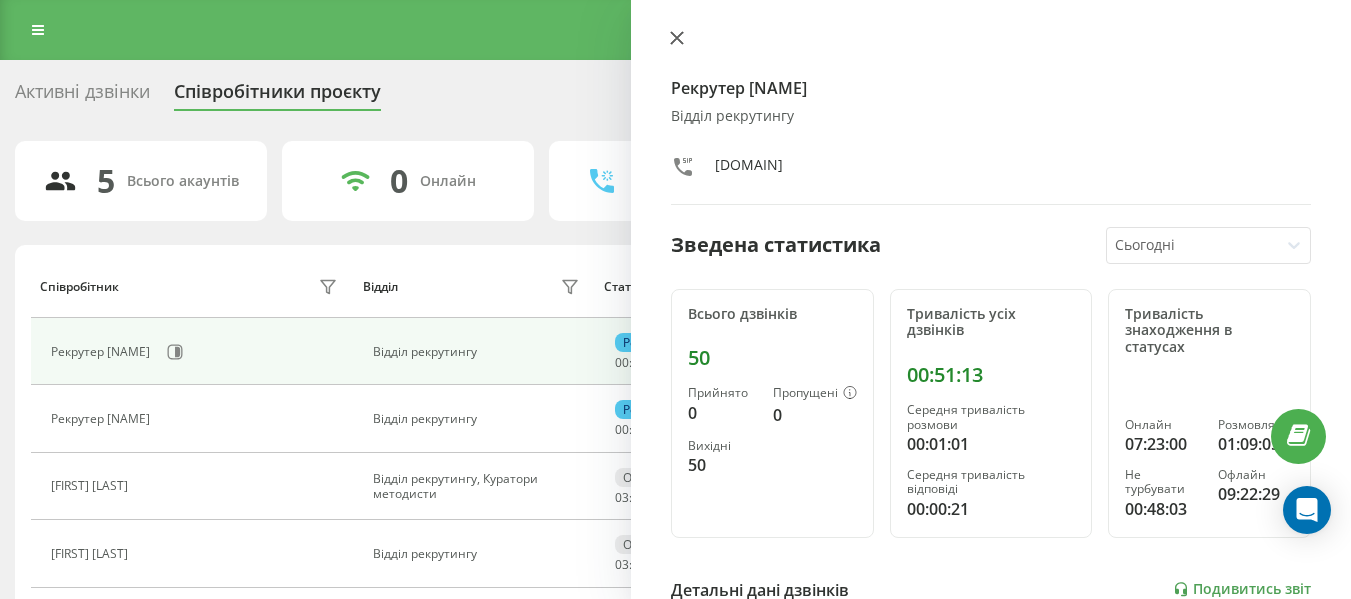 click at bounding box center (677, 39) 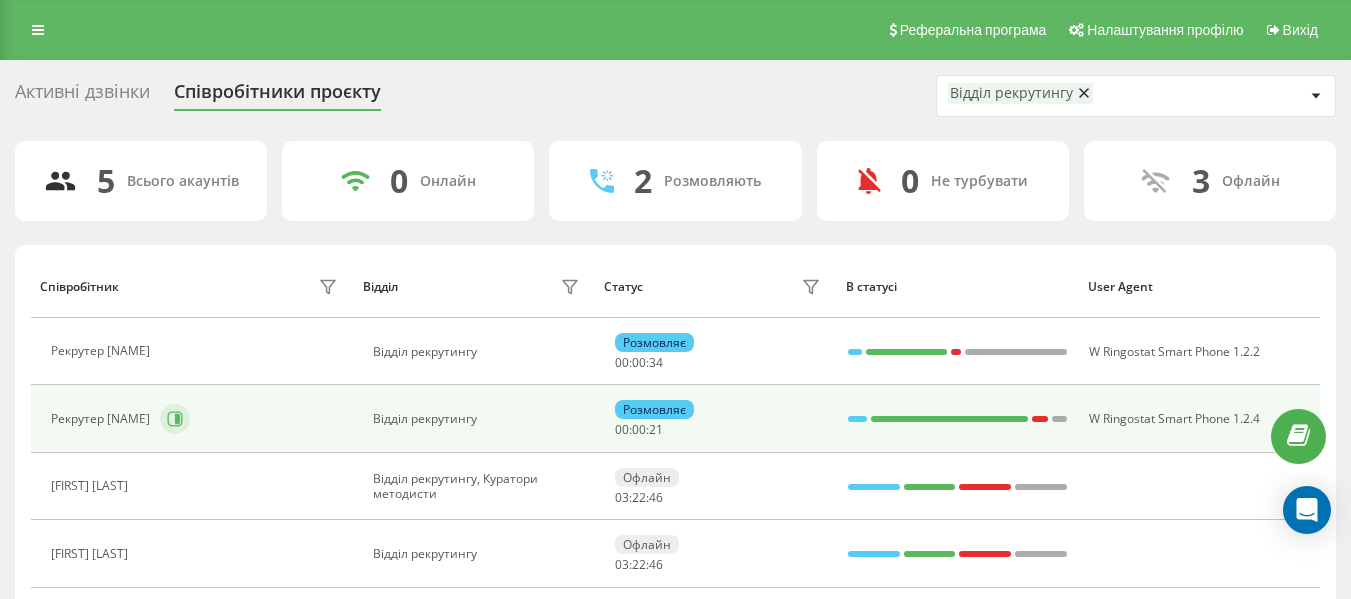 click at bounding box center (175, 419) 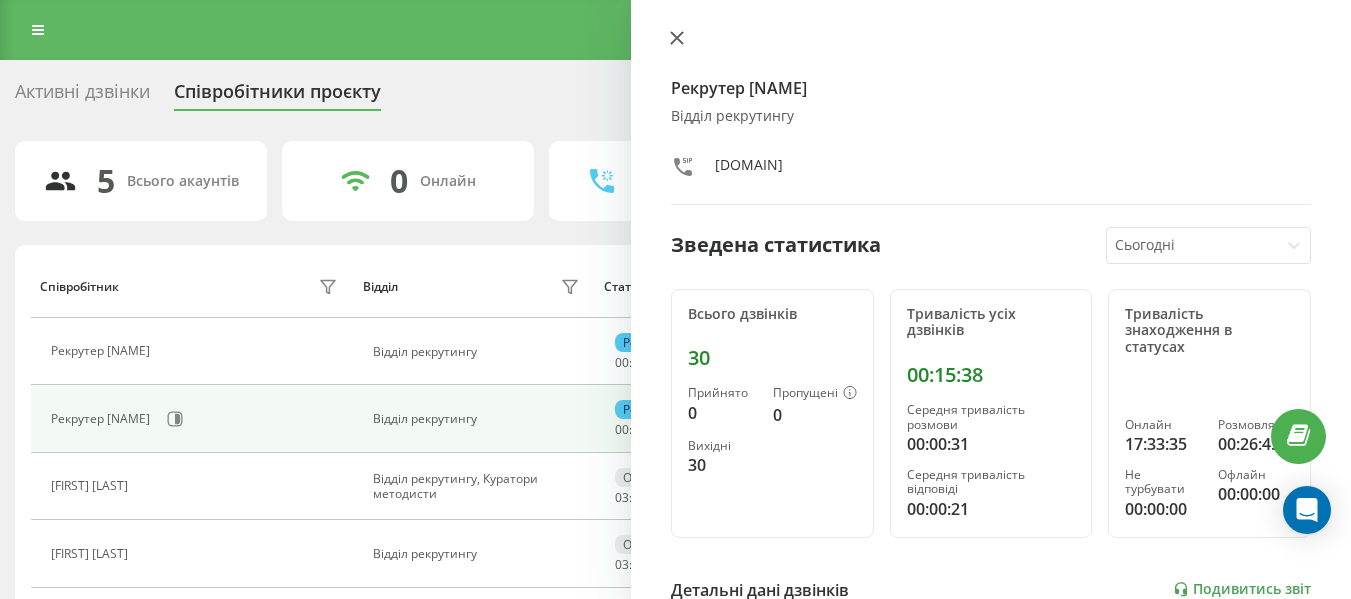 click 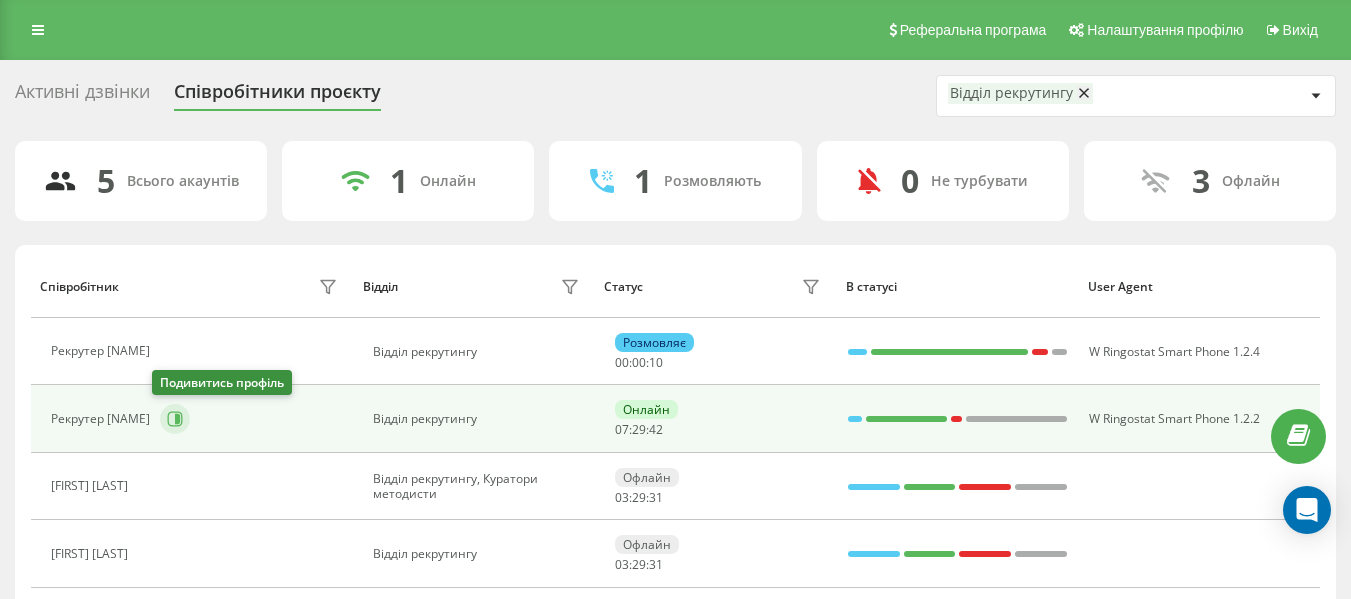 click 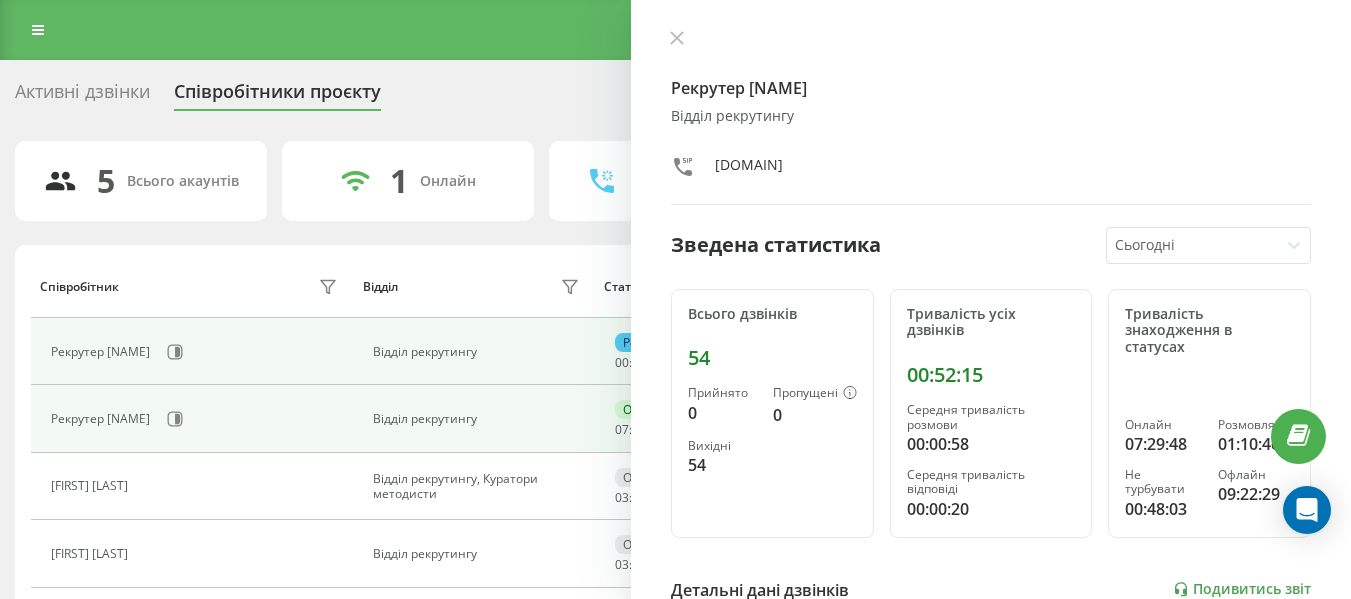 click on "Відділ рекрутингу" at bounding box center (474, 351) 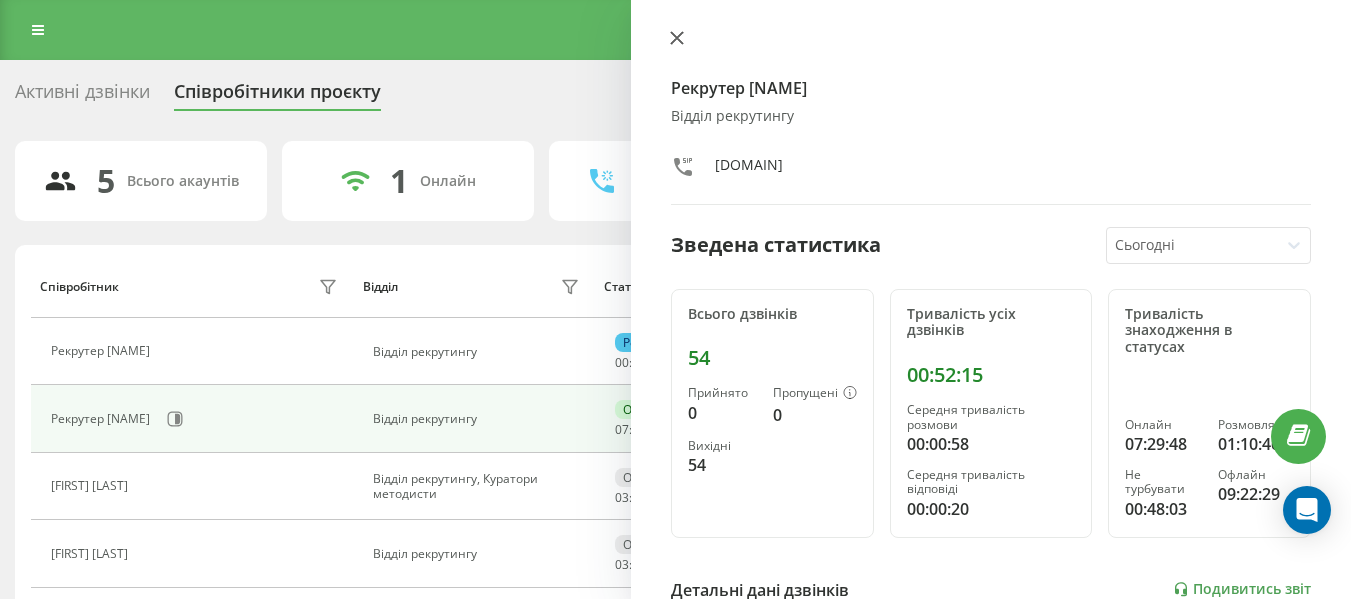 click 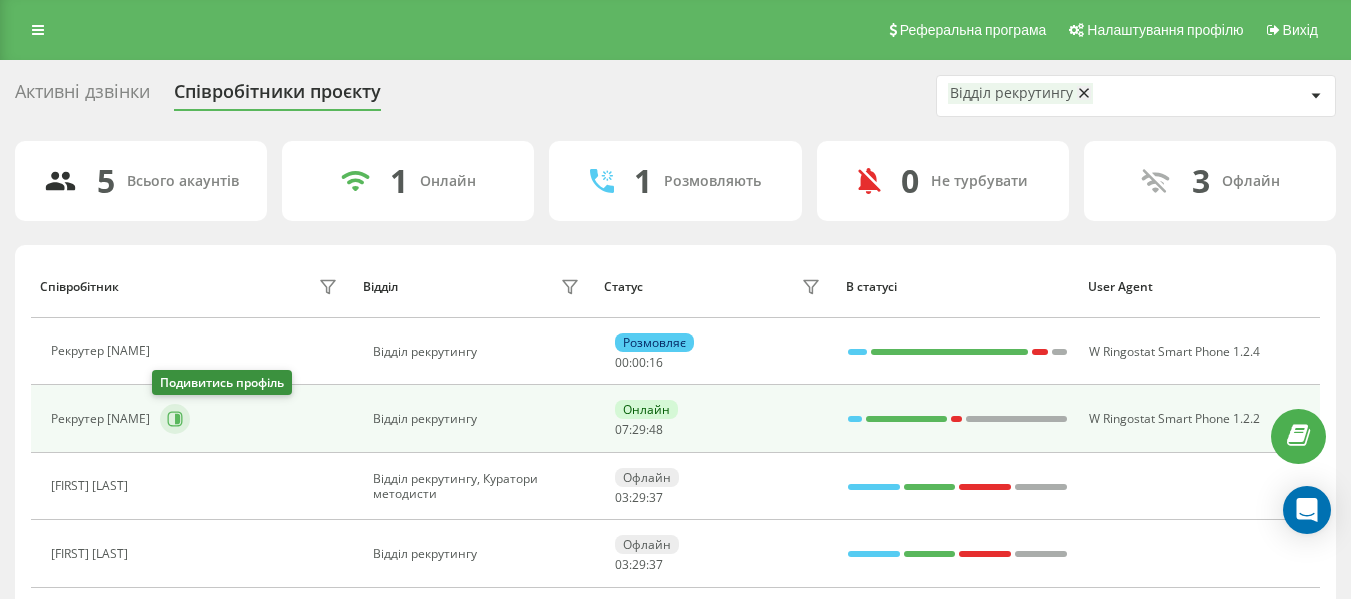 click 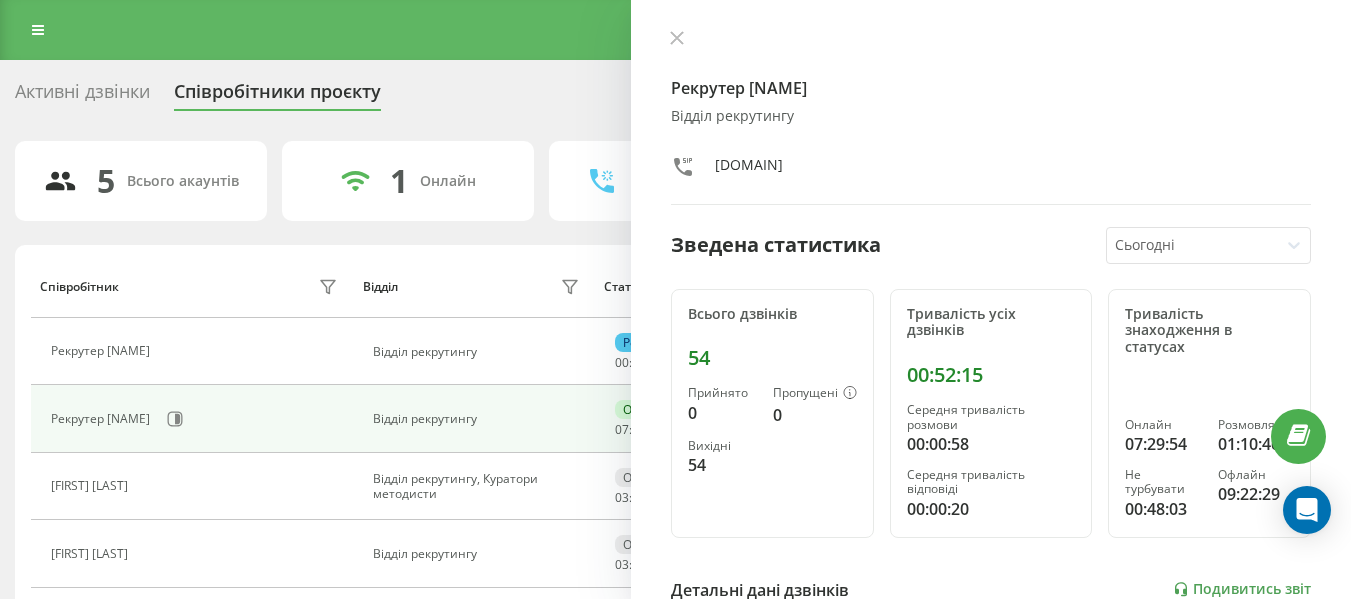 click on "Рекрутер [NAME] Відділ рекрутингу [DOMAIN]" at bounding box center [991, 117] 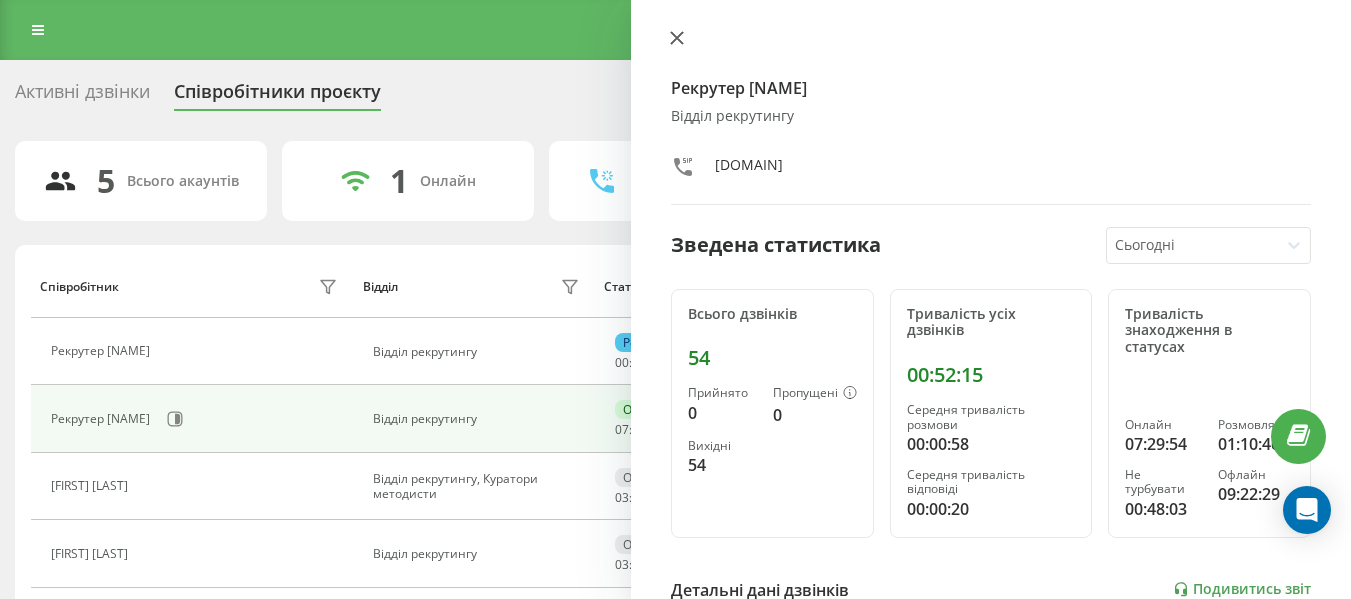 click 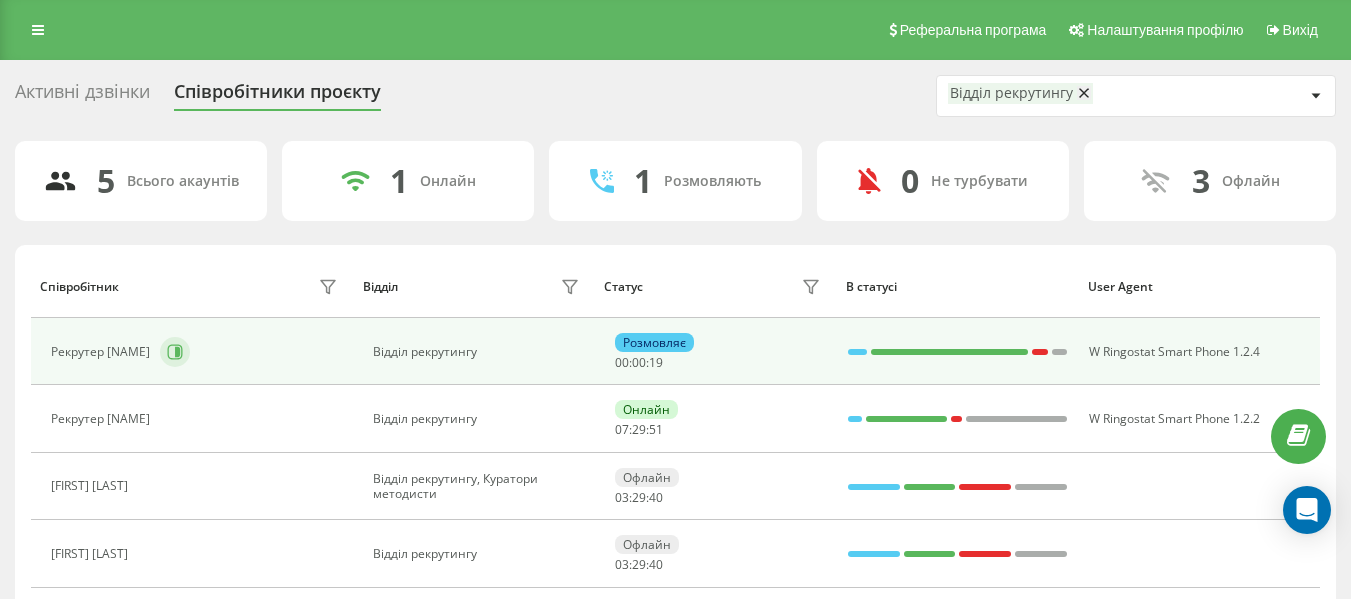 click 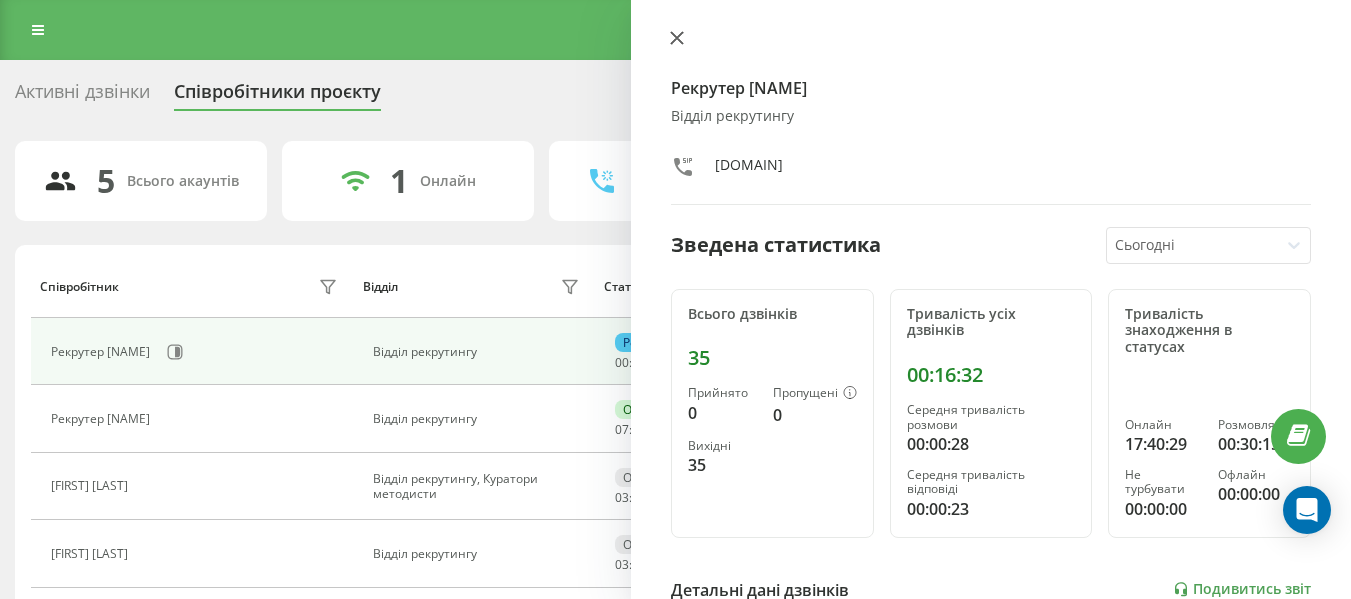 click 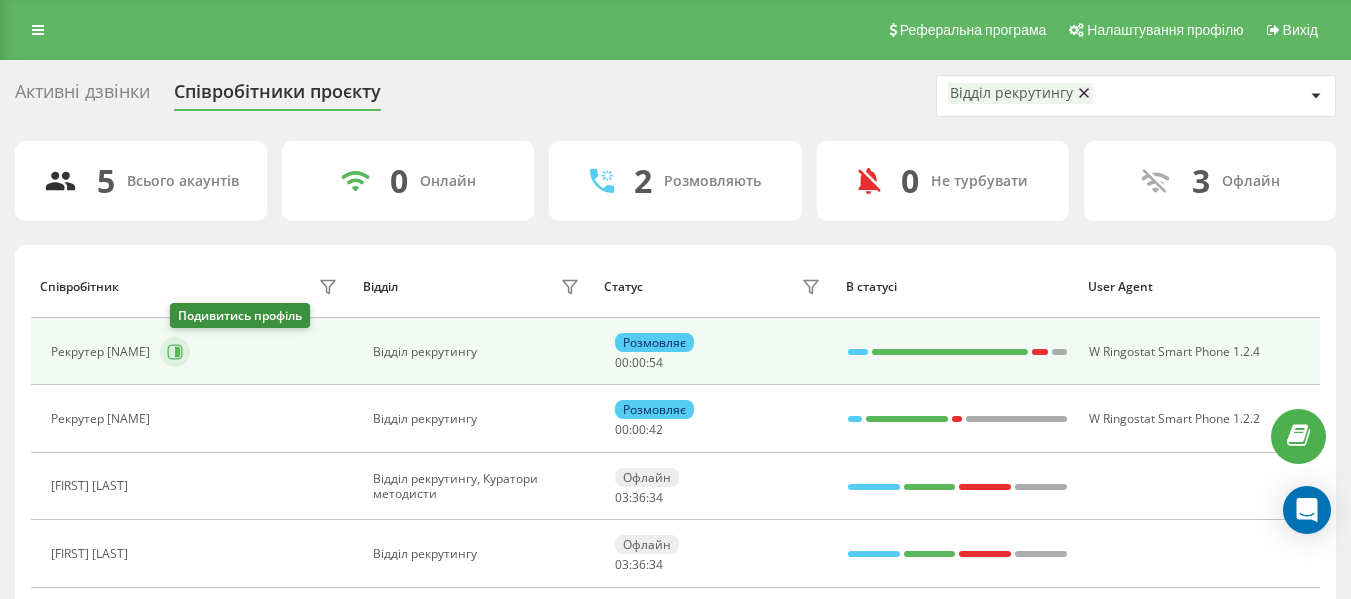 click 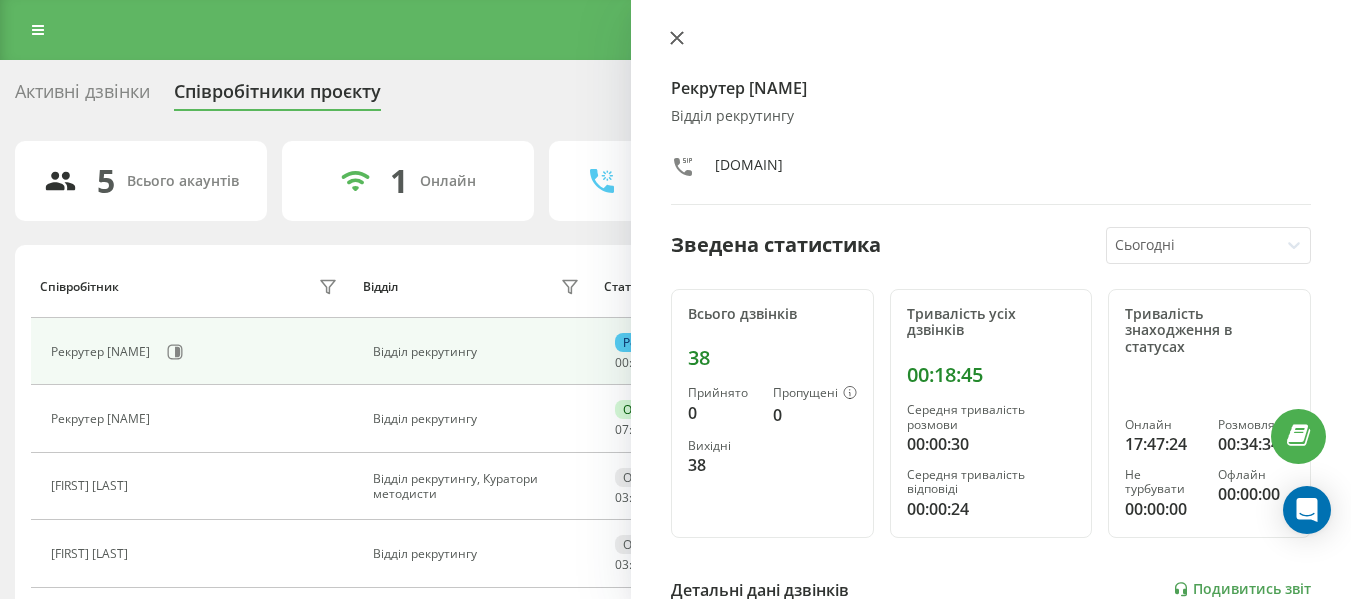 click 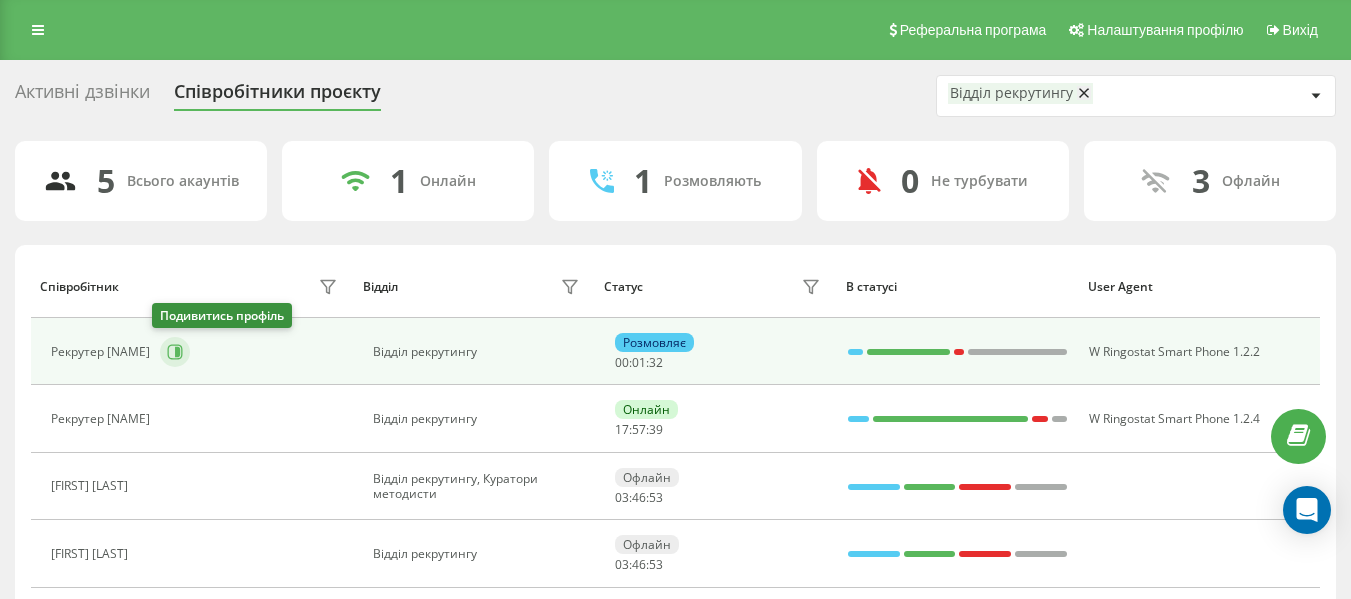 click 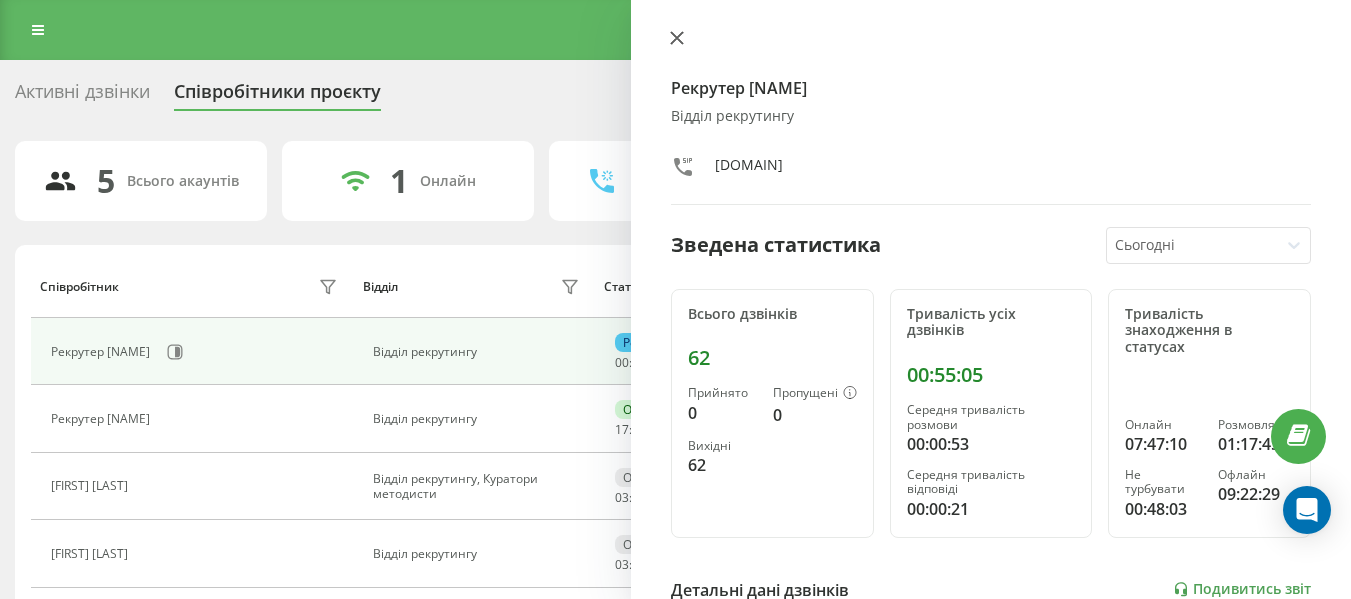 click 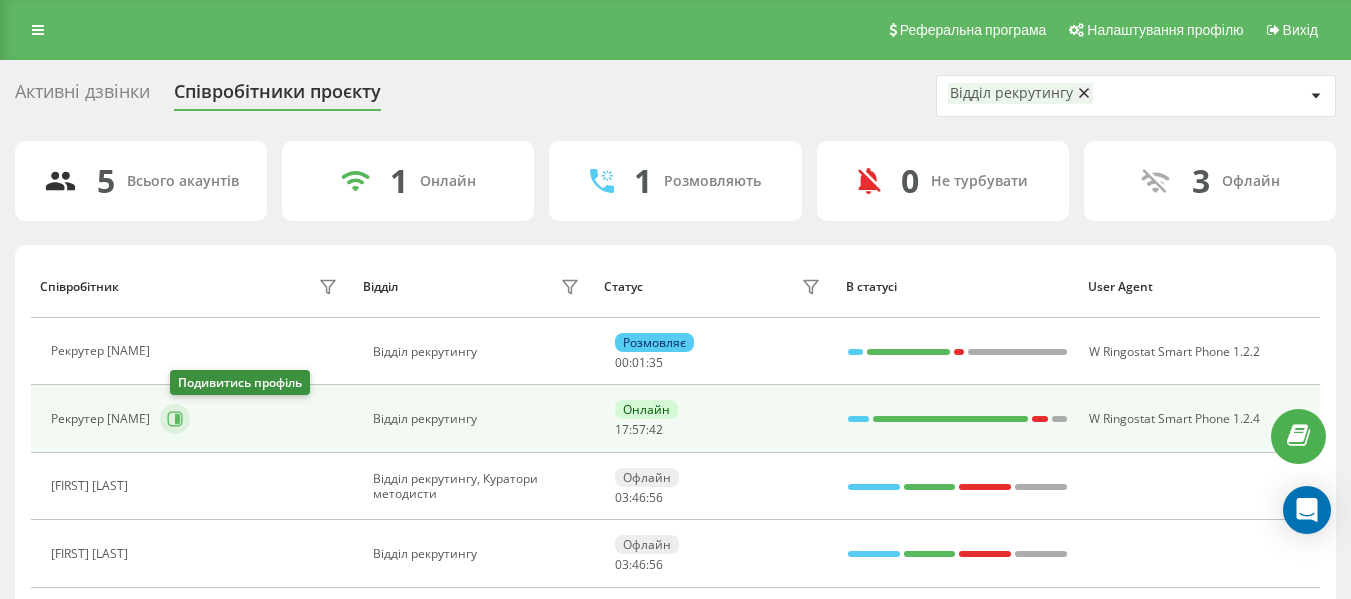click 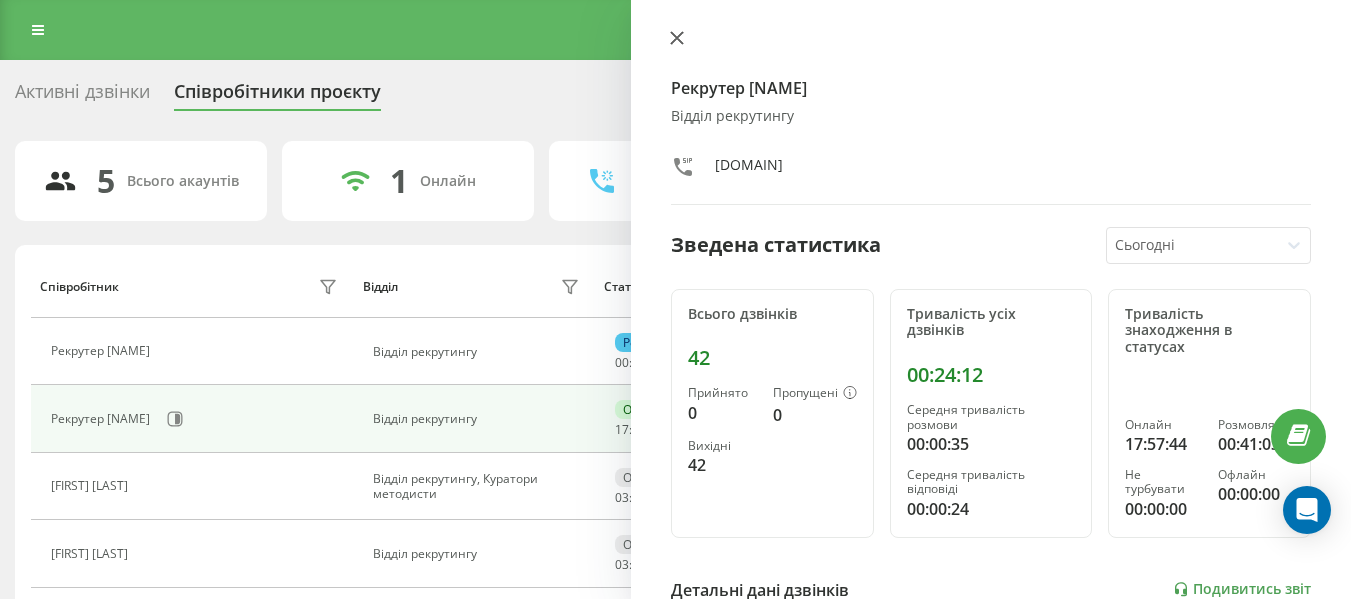 click 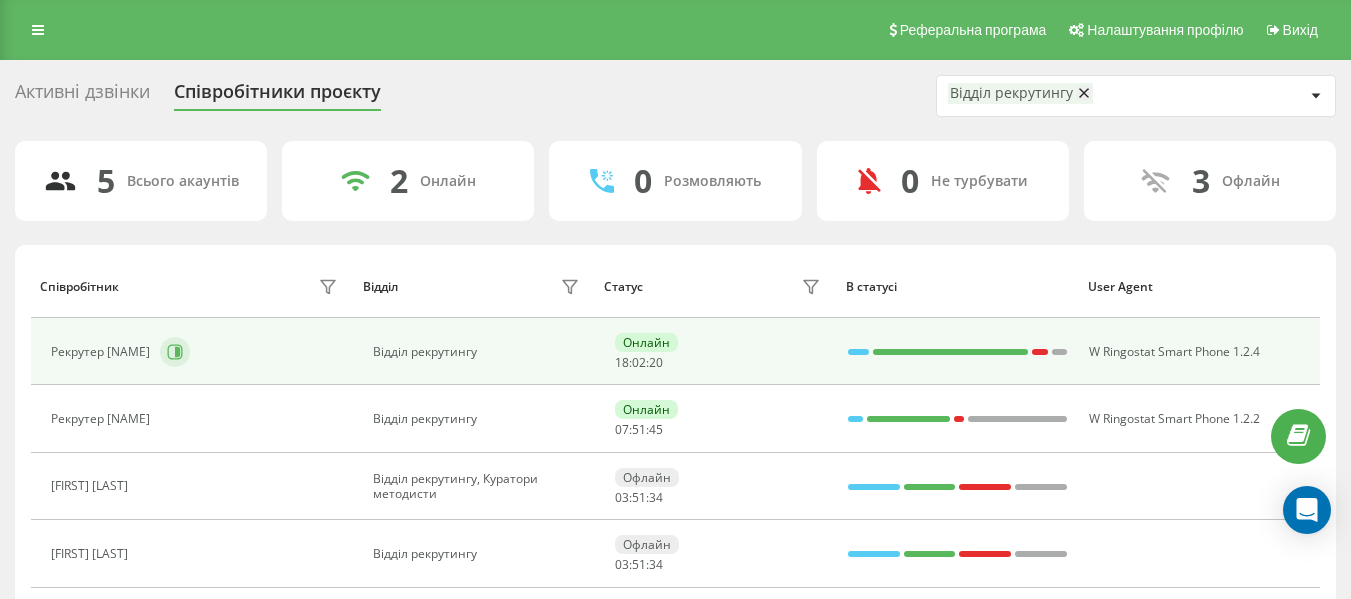 click at bounding box center [175, 352] 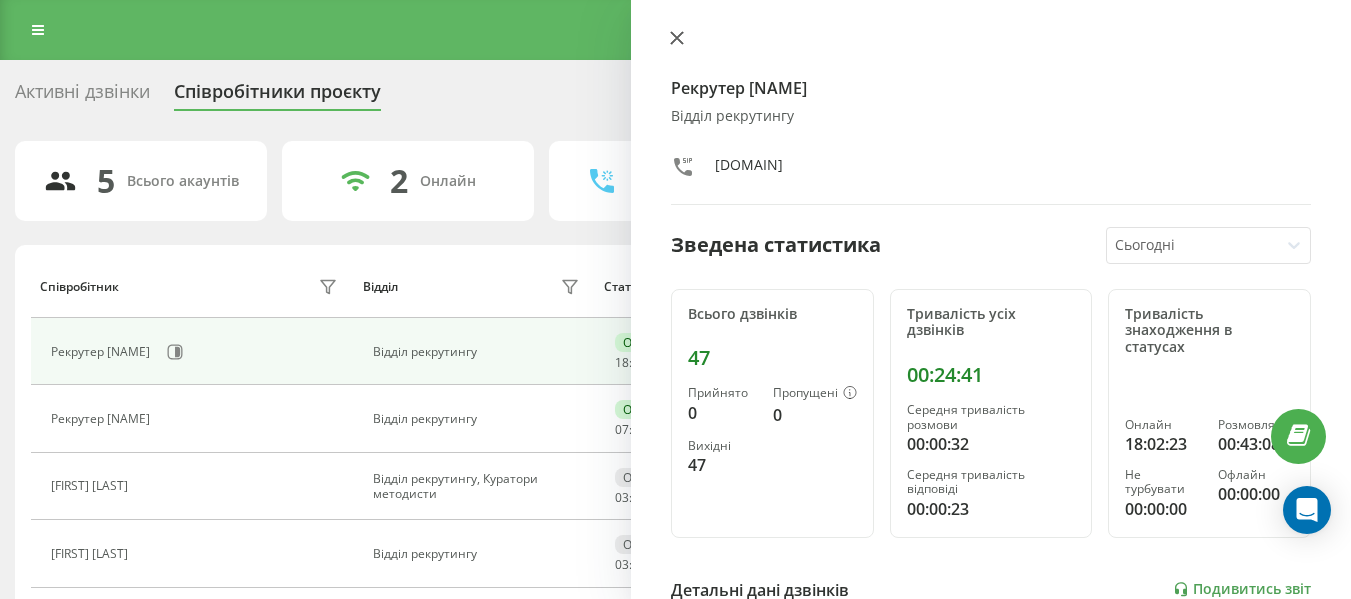 click 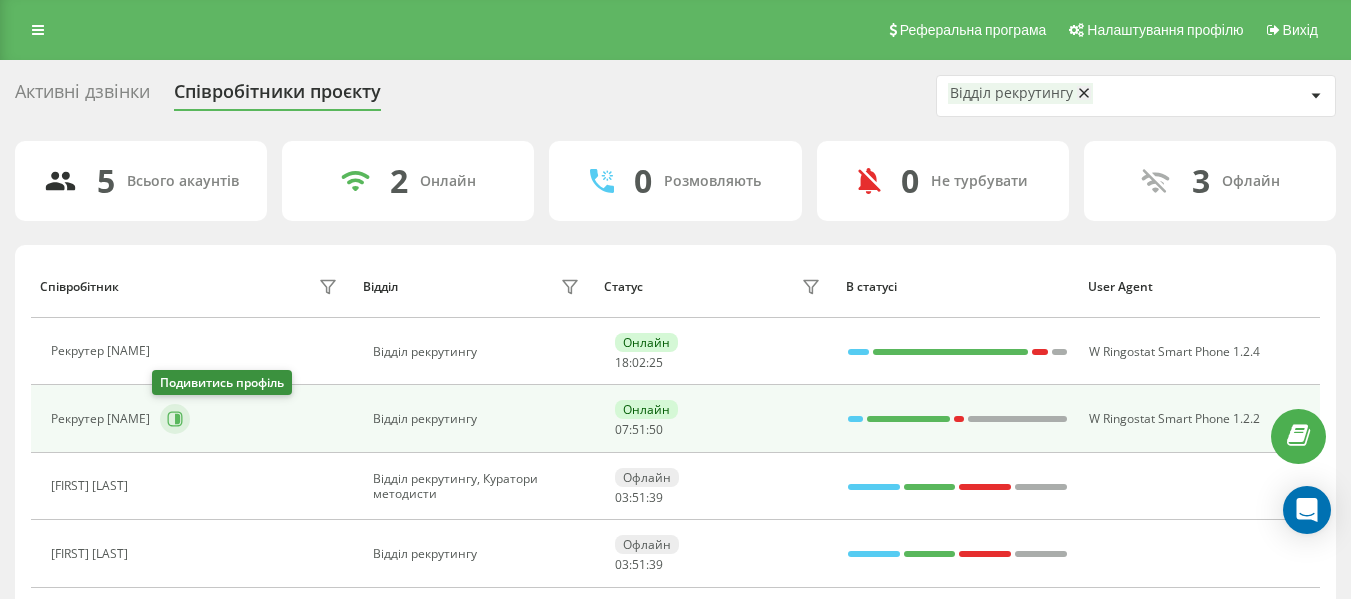 click 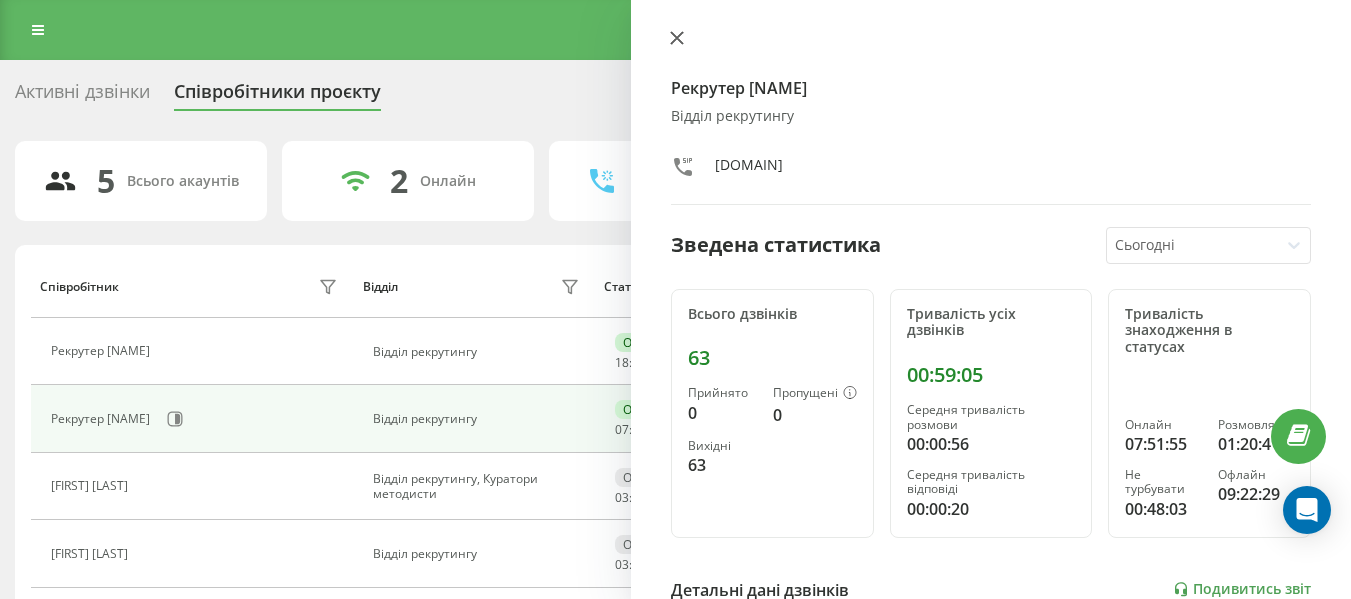 click 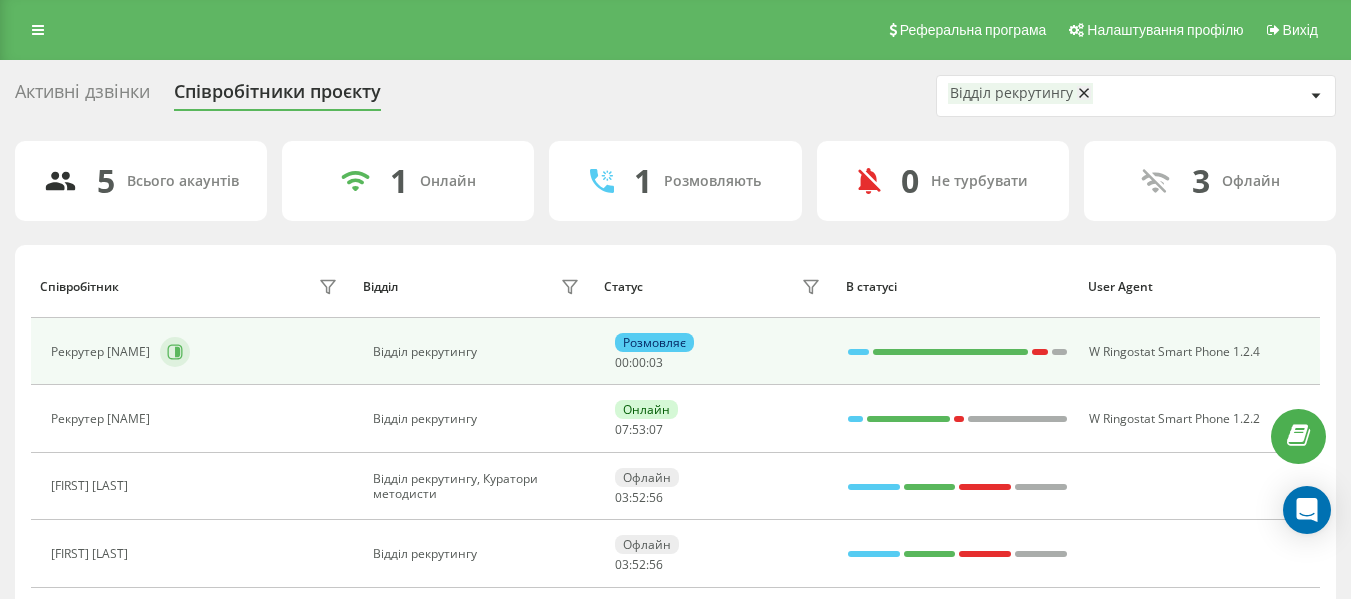 click 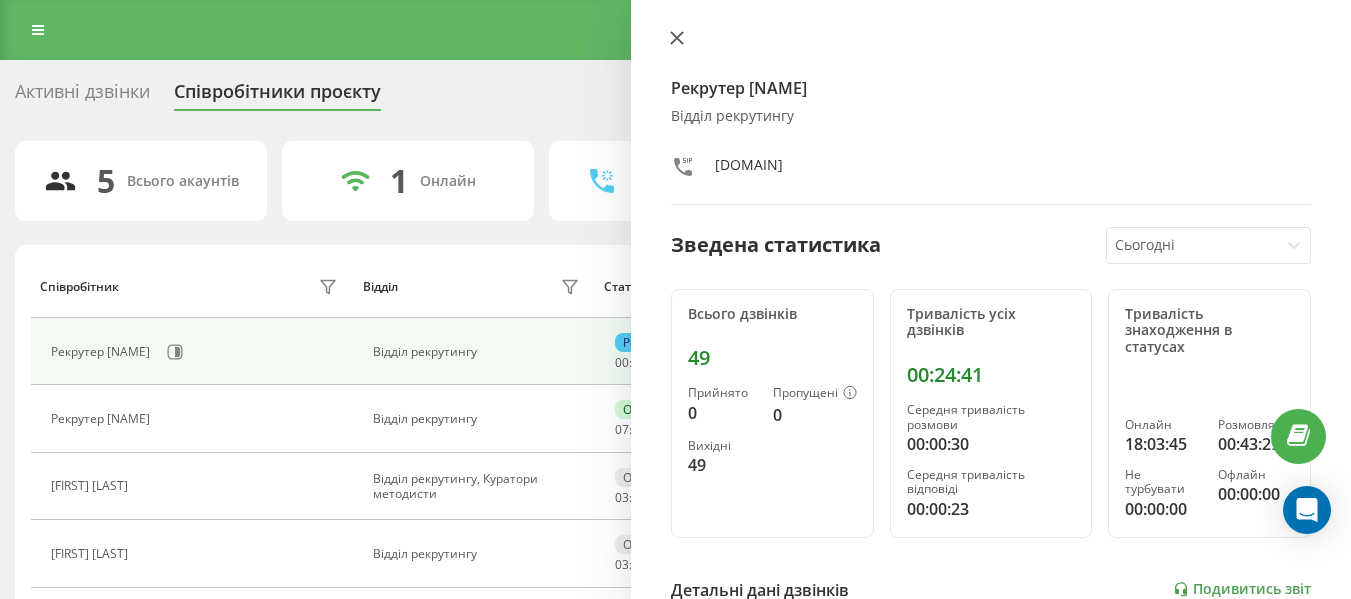 click 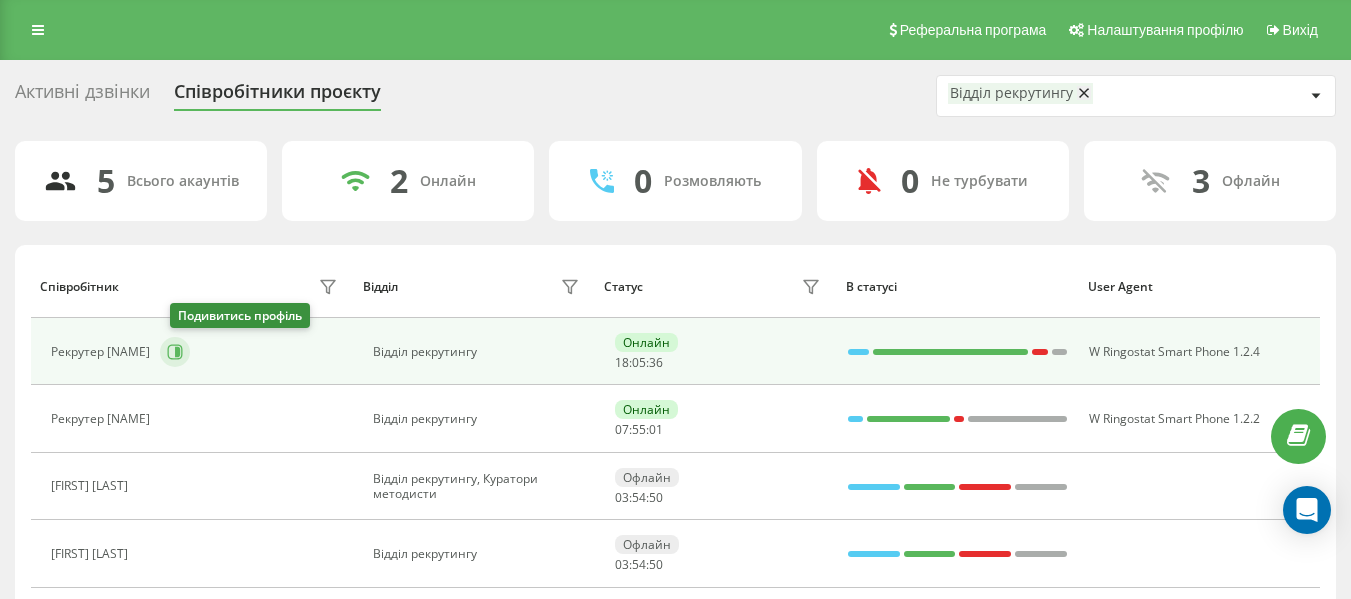 click 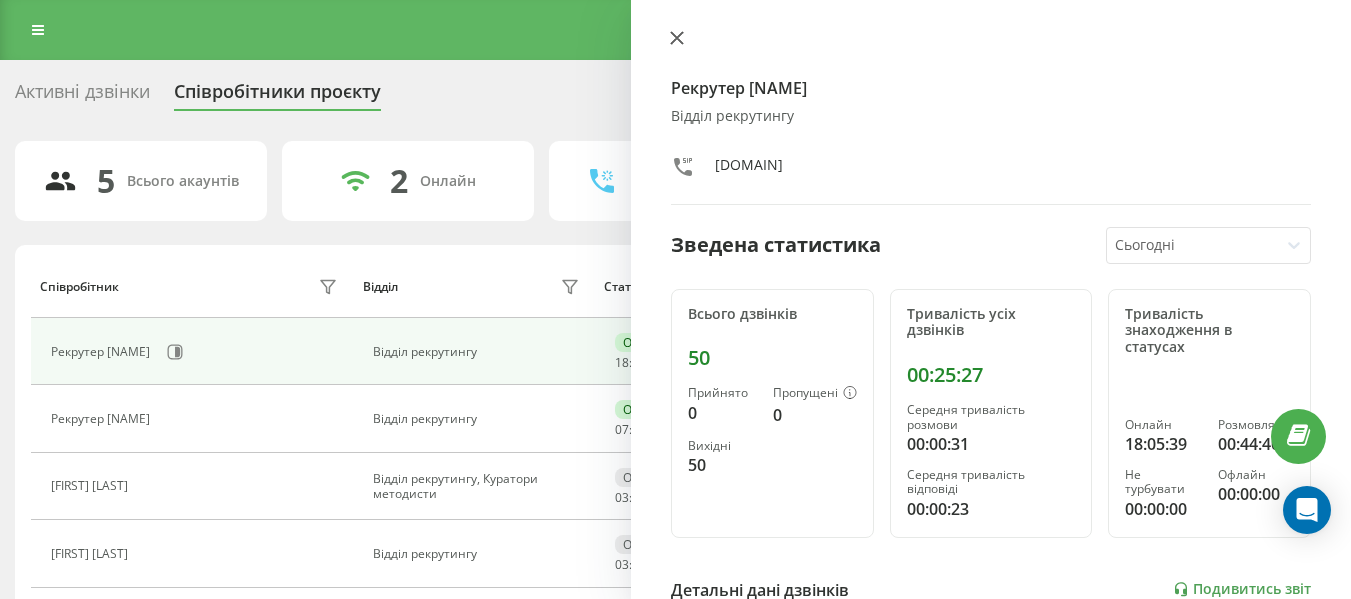click 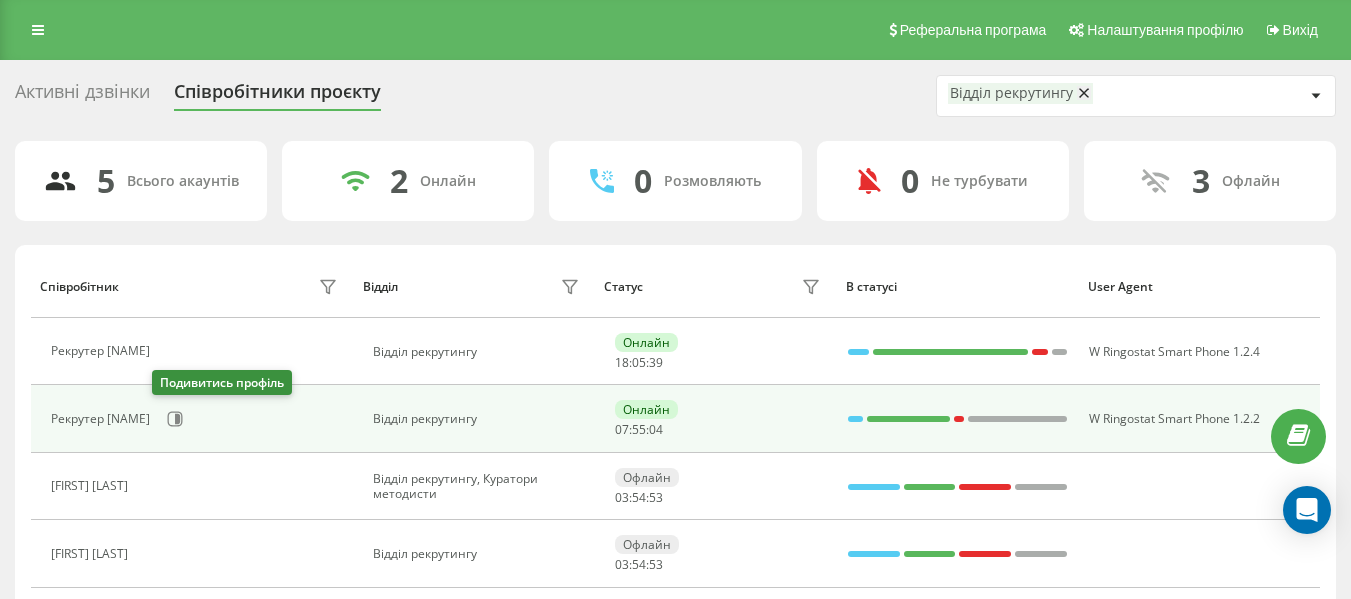 click on "Рекрутер [NAME]" at bounding box center [196, 419] 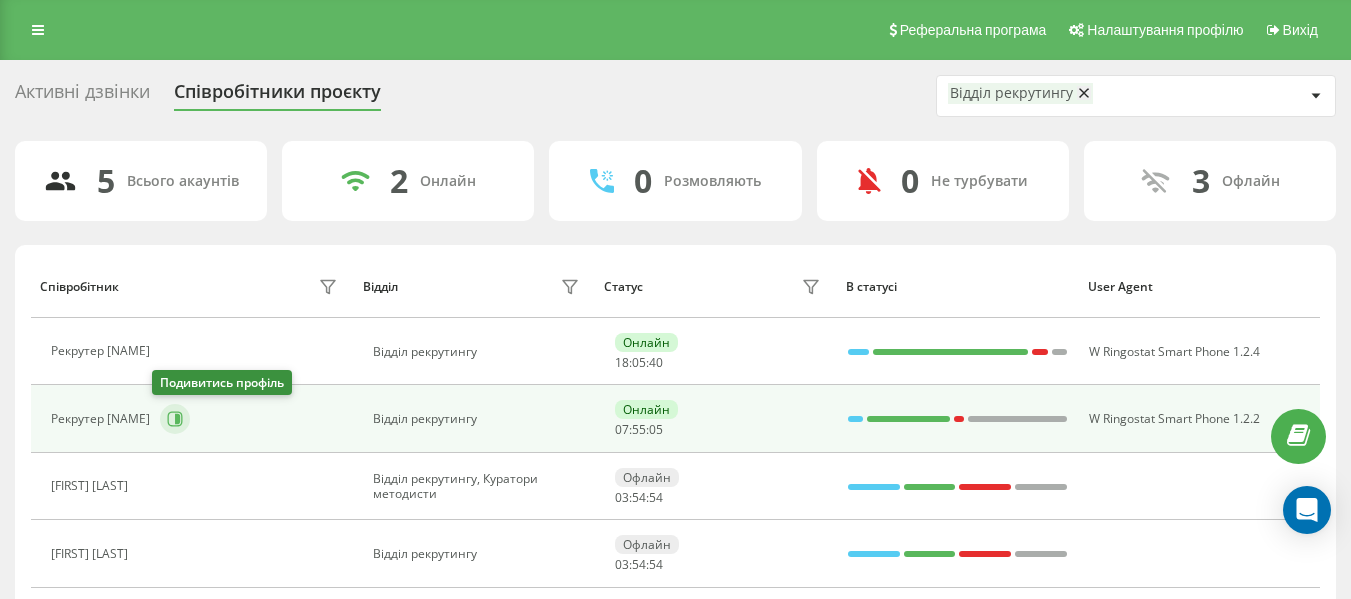 click at bounding box center [175, 419] 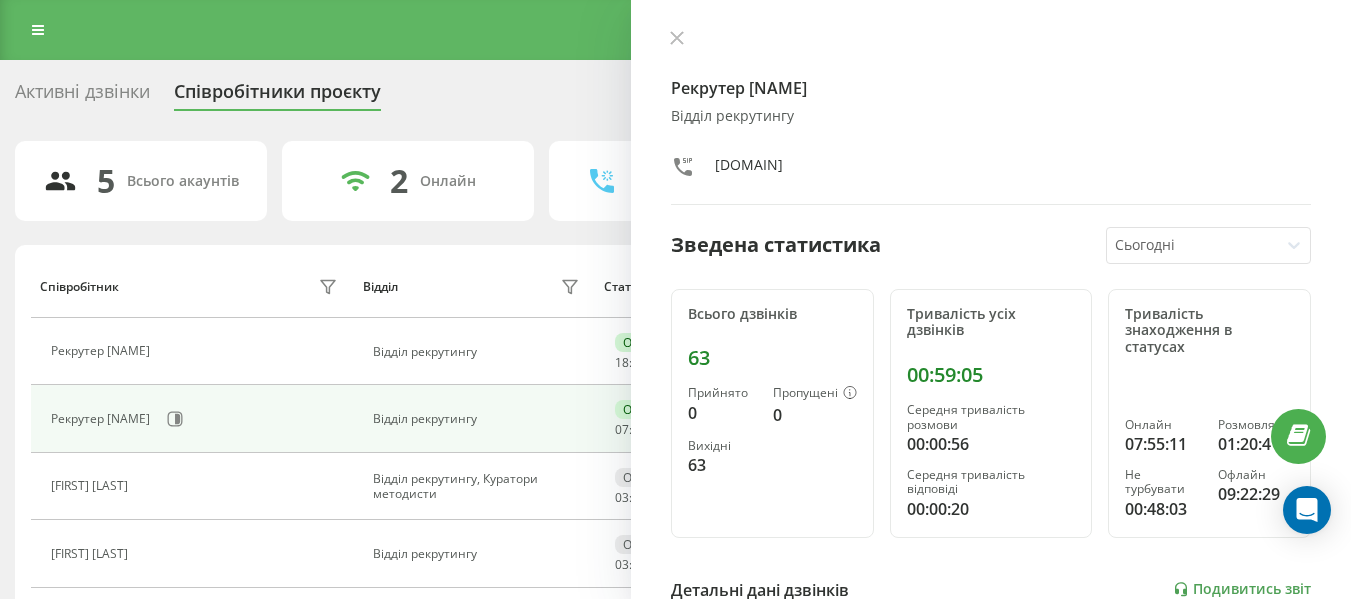 click on "Рекрутер [NAME] Відділ рекрутингу [DOMAIN] Зведена статистика Сьогодні Всього дзвінків 63 Прийнято 0 Пропущені 0 Вихідні 63 Тривалість усіх дзвінків [TIME] Середня тривалість розмови [TIME] Середня тривалість відповіді [TIME] Тривалість знаходження в статусах Онлайн [TIME] Розмовляє [TIME] Не турбувати [TIME] Офлайн [TIME] Детальні дані дзвінків Подивитись звіт 4 серп 0 20 40 60 Сумарно (Сьогодні) Прийнято 0 Пропущені 0 Вихідні 63 Подивитись деталі Детальні дані статусів 4 серп Сумарно (Сьогодні) Онлайн [TIME] Розмовляє [TIME] Не турбувати [TIME] Офлайн [TIME]" at bounding box center (991, 299) 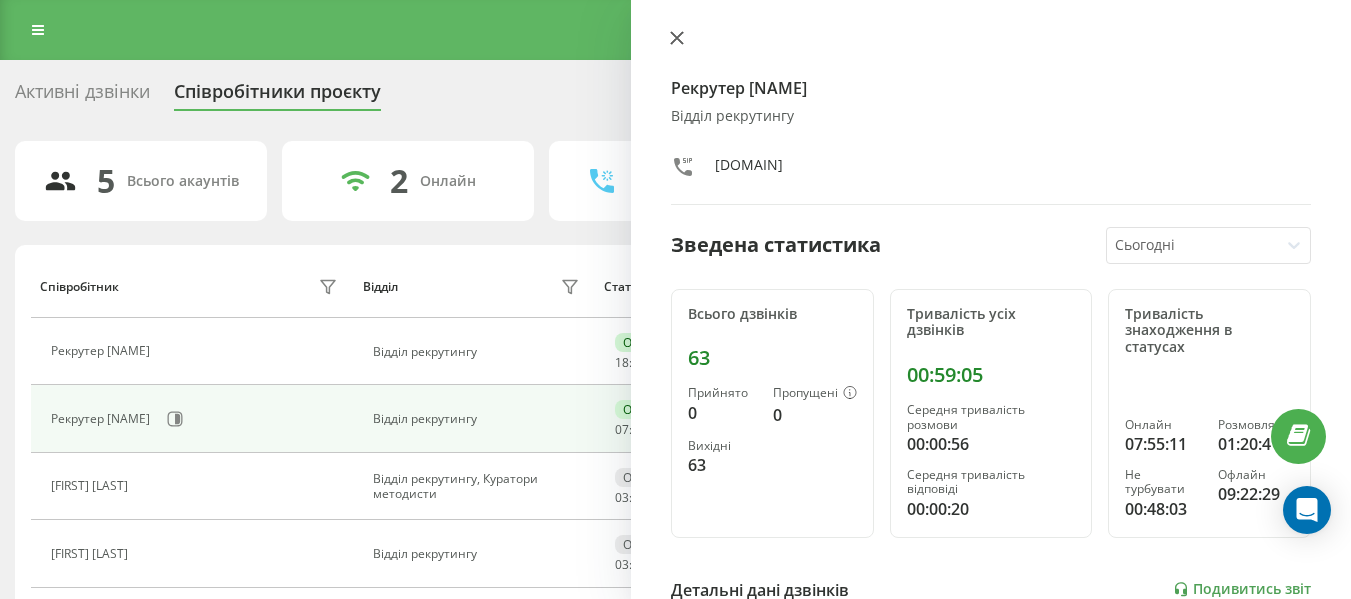 click 